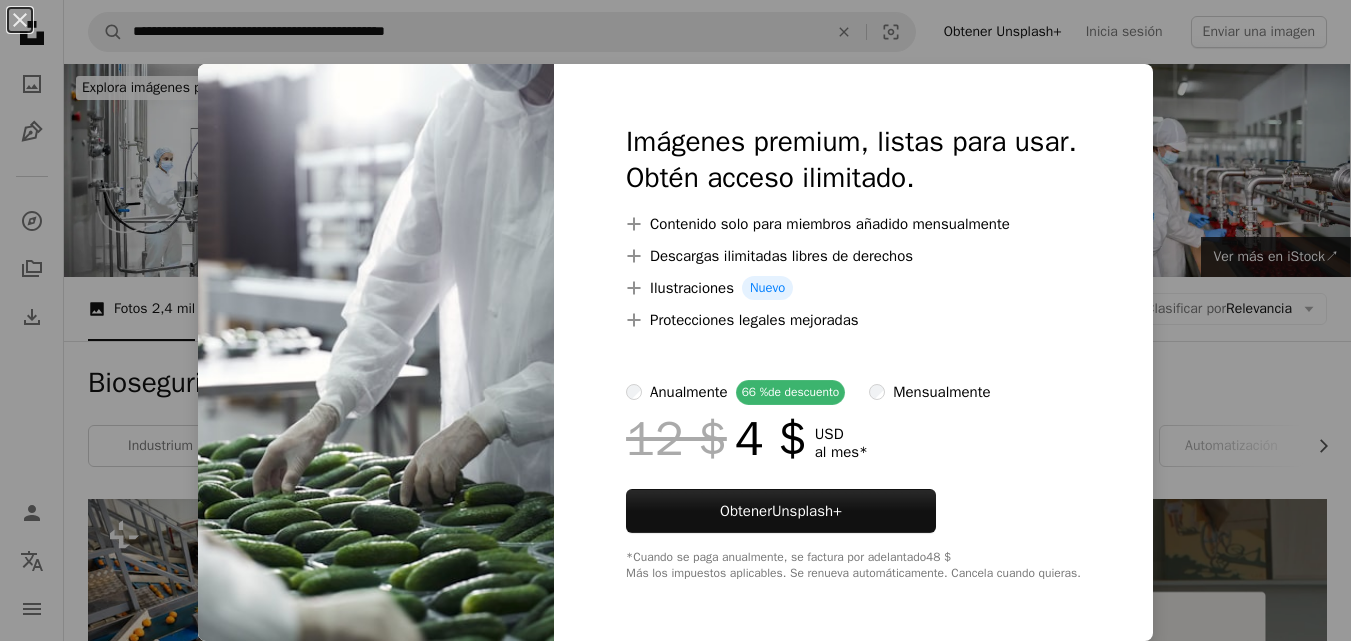 scroll, scrollTop: 640, scrollLeft: 0, axis: vertical 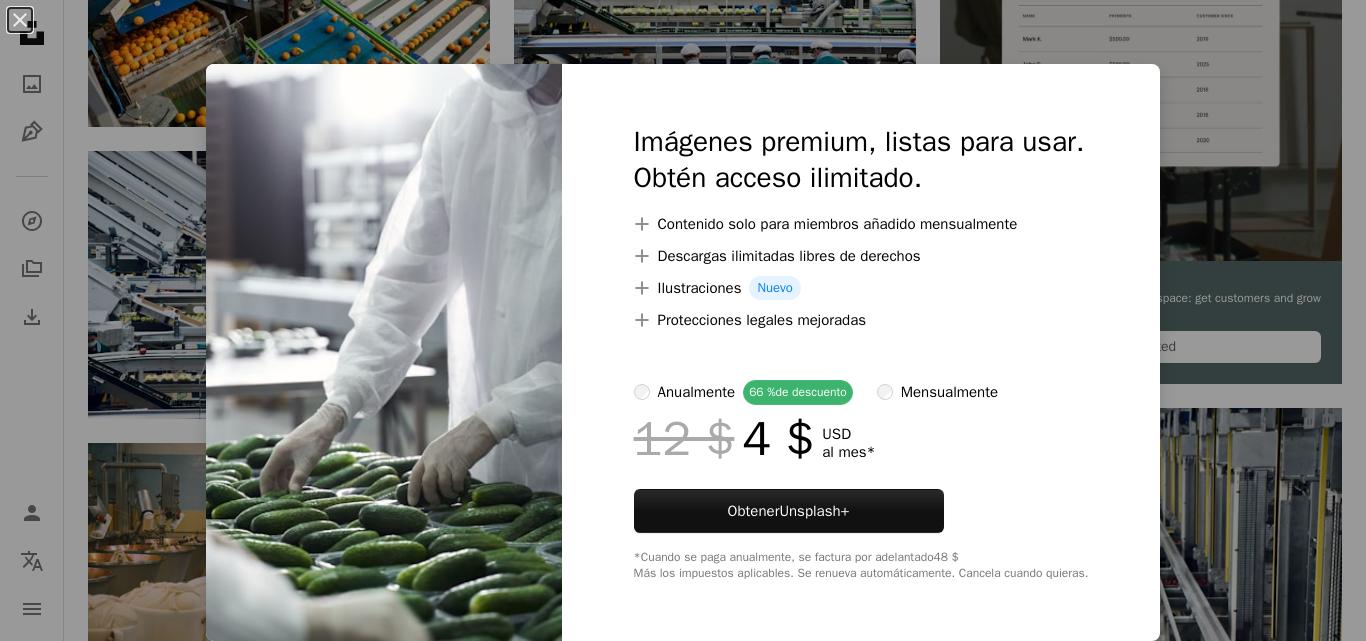 click on "An X shape Imágenes premium, listas para usar. Obtén acceso ilimitado. A plus sign Contenido solo para miembros añadido mensualmente A plus sign Descargas ilimitadas libres de derechos A plus sign Ilustraciones  Nuevo A plus sign Protecciones legales mejoradas anualmente 66 %  de descuento mensualmente 12 $   4 $ USD al mes * Obtener  Unsplash+ *Cuando se paga anualmente, se factura por adelantado  48 $ Más los impuestos aplicables. Se renueva automáticamente. Cancela cuando quieras." at bounding box center [683, 320] 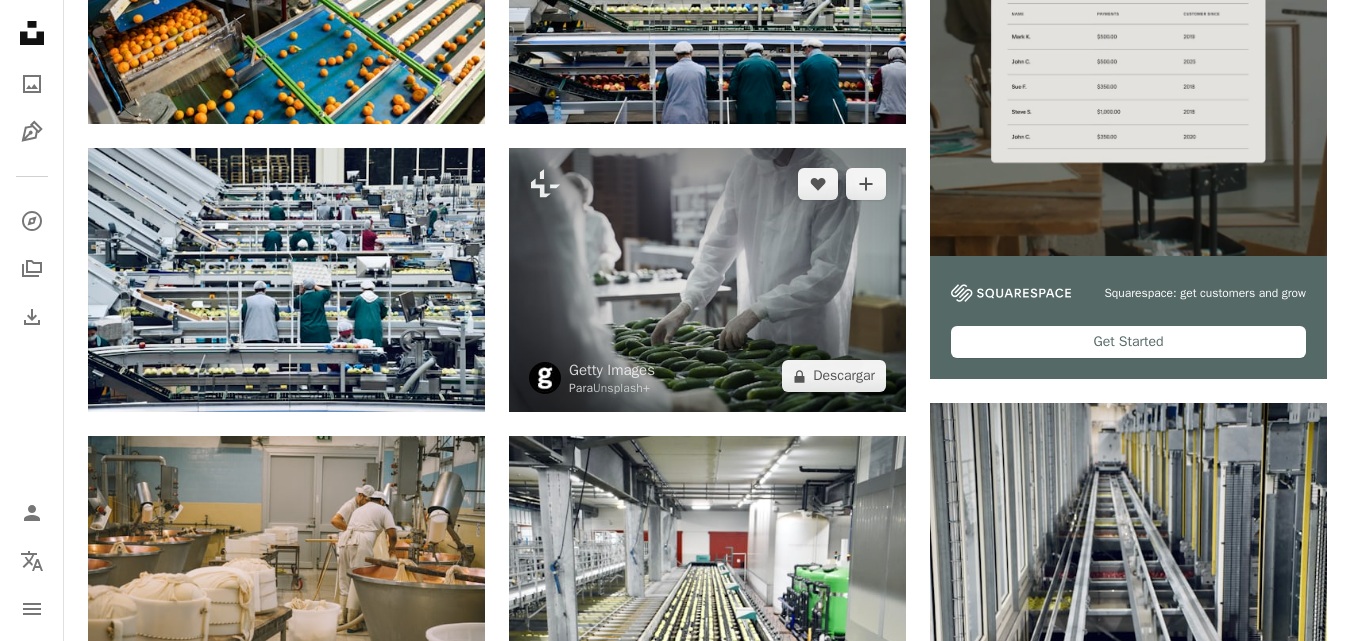 scroll, scrollTop: 0, scrollLeft: 0, axis: both 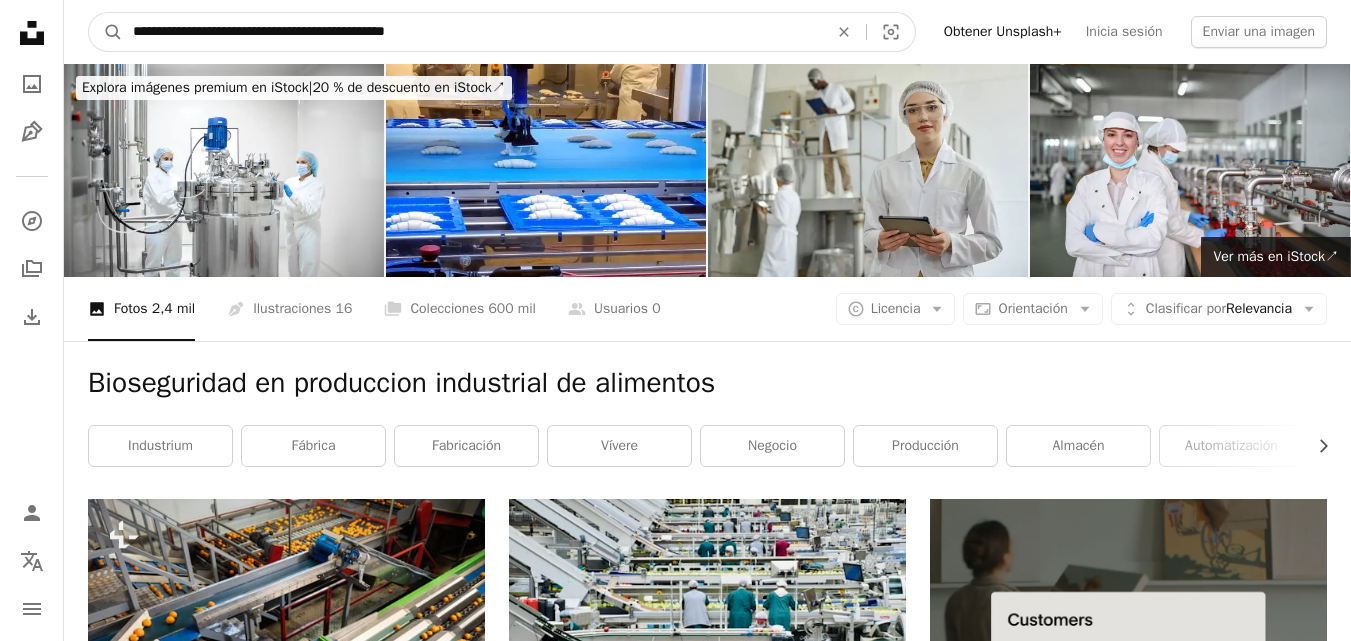 click on "**********" at bounding box center [472, 32] 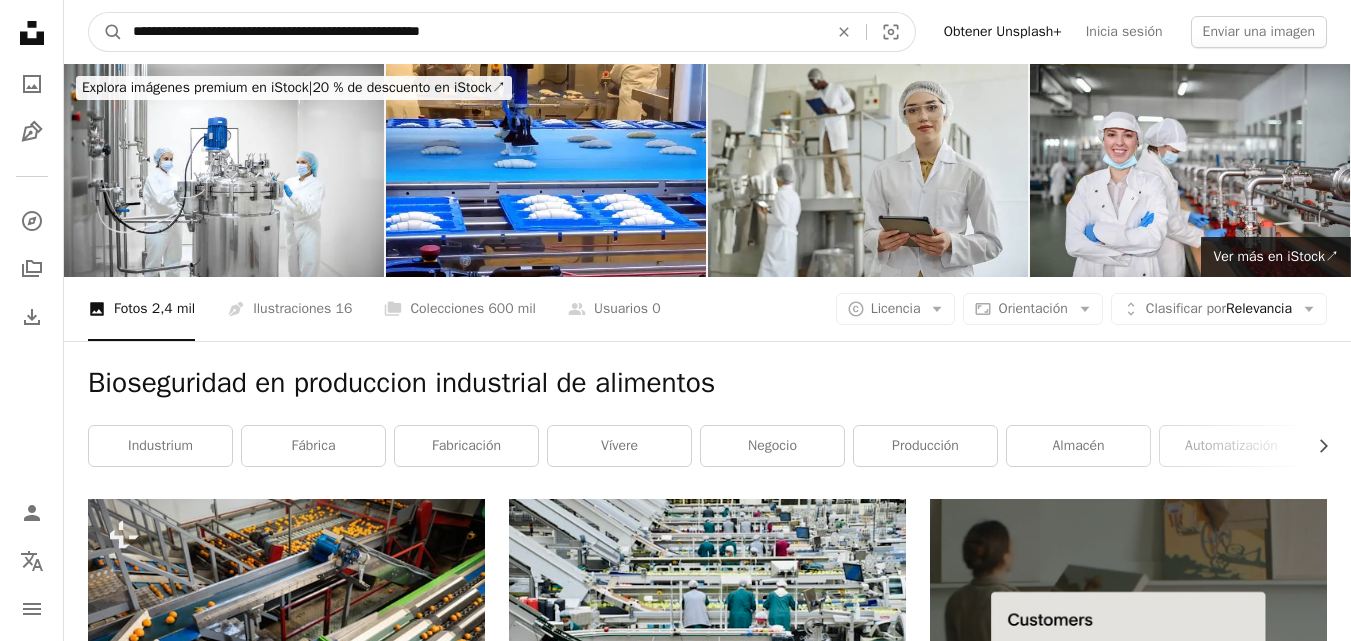 type on "**********" 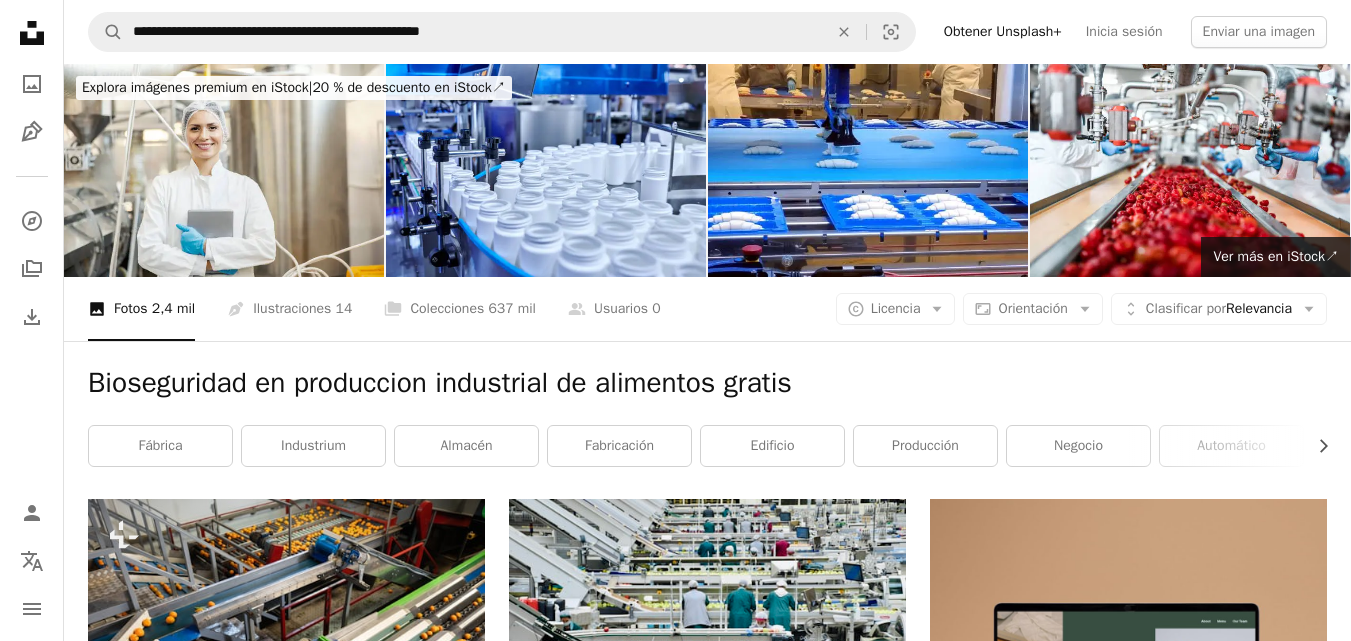 click on "Bioseguridad en produccion industrial de alimentos gratis Chevron right fábrica industrium almacén fabricación edificio producción negocio automático automatización Provincia de [STATE] logística logístico" at bounding box center [707, 420] 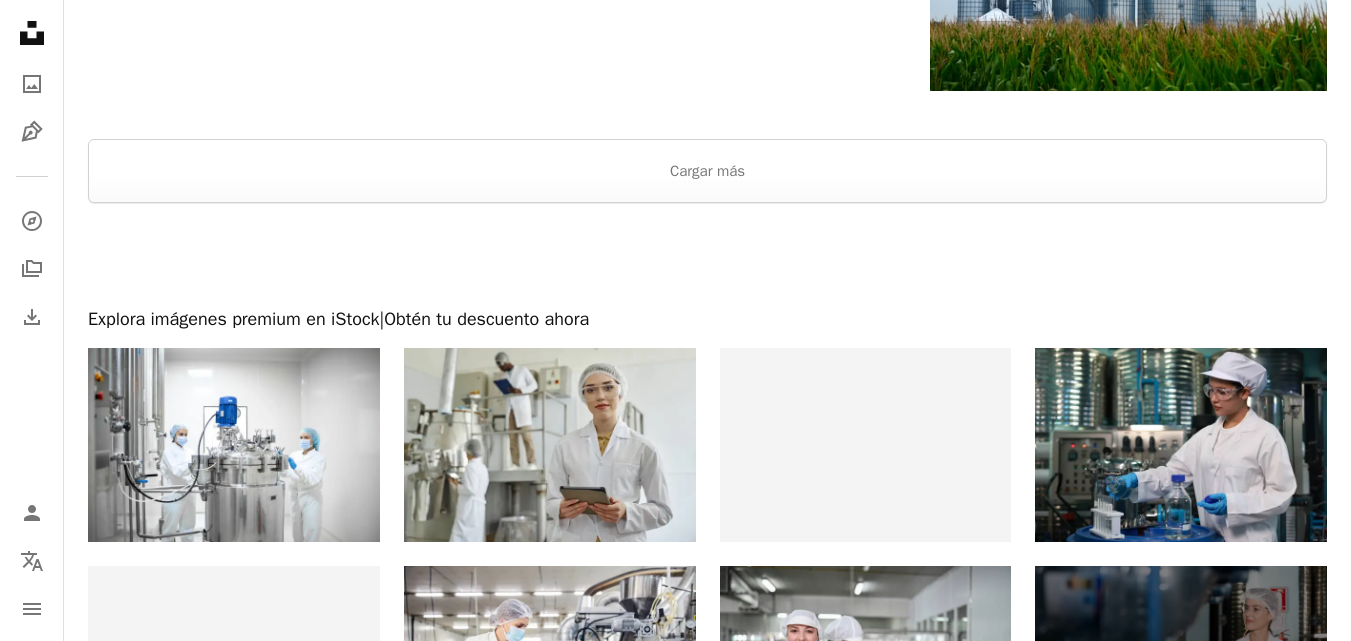scroll, scrollTop: 3280, scrollLeft: 0, axis: vertical 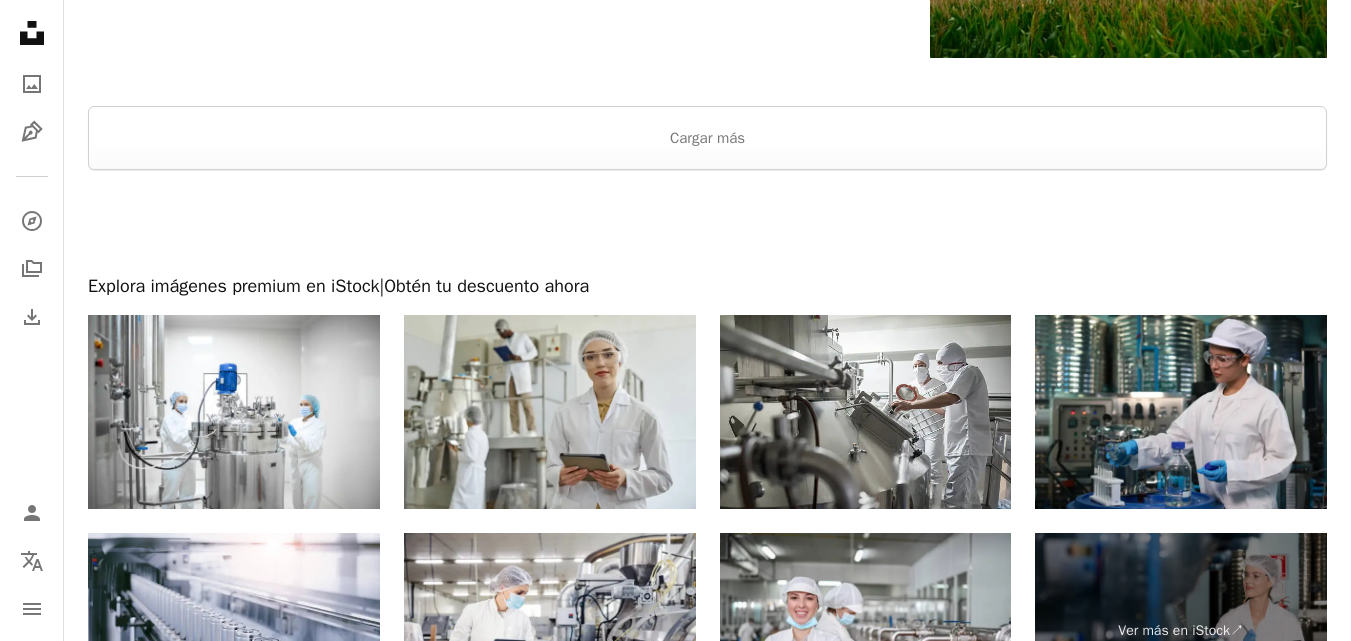 click at bounding box center (550, 412) 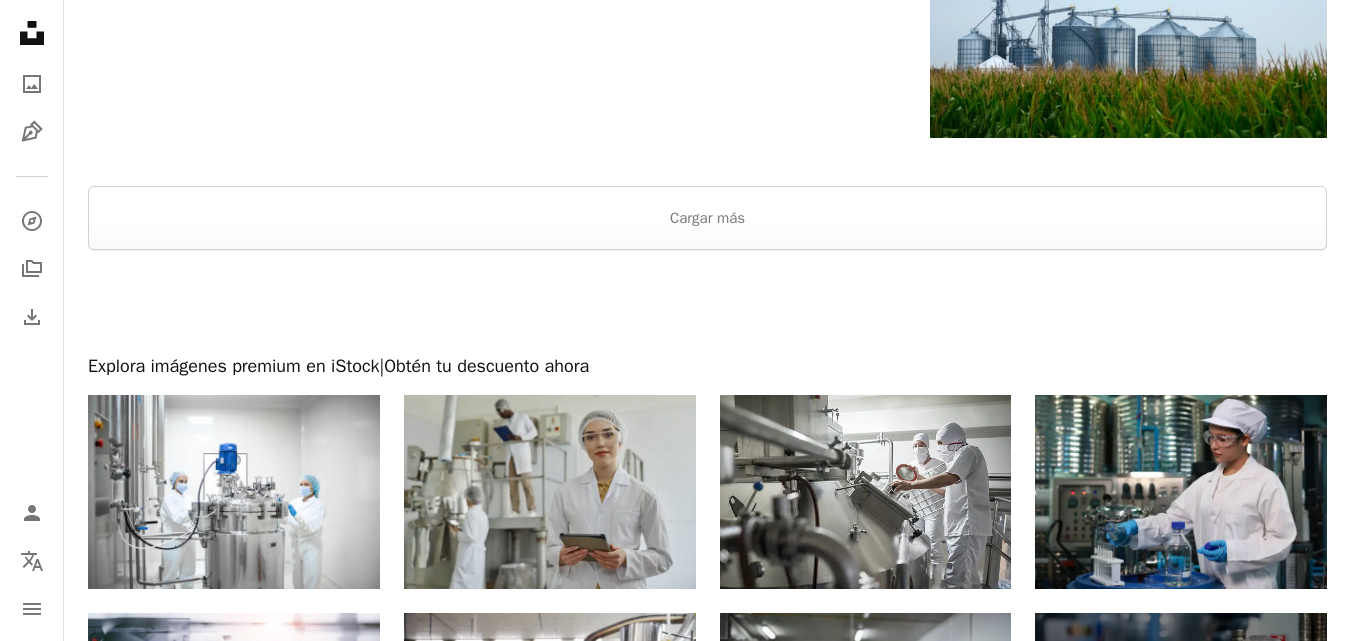 click at bounding box center [550, 492] 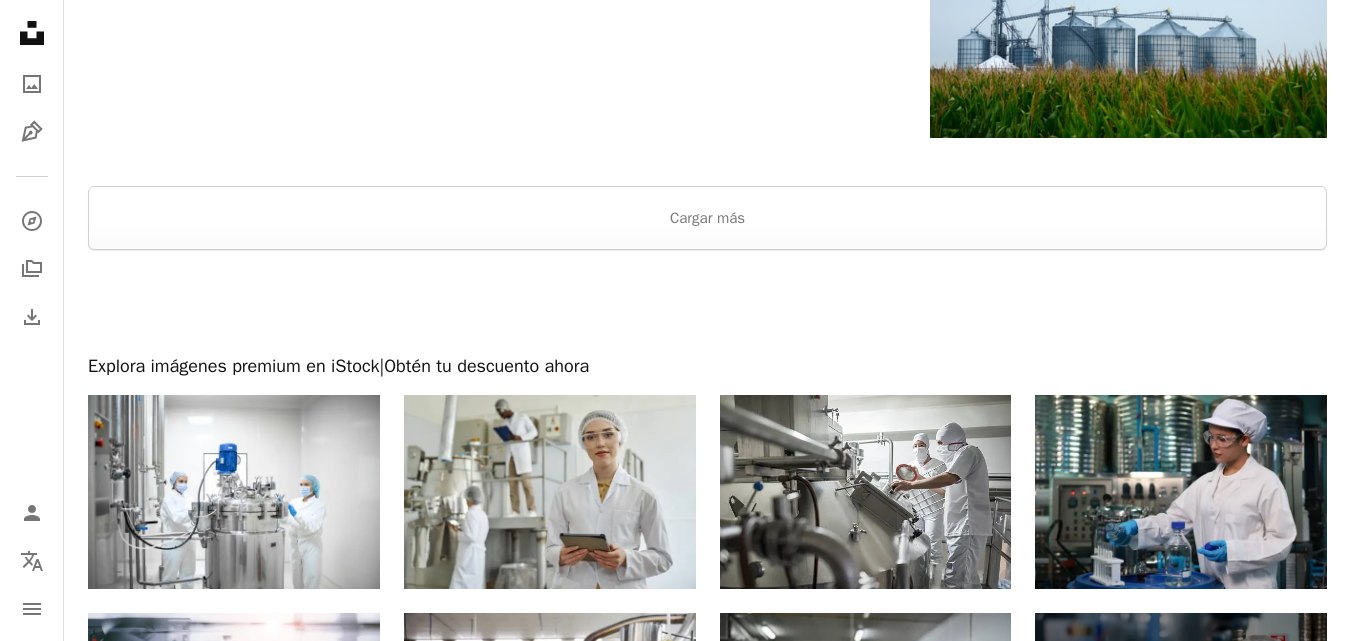 click on "Ver más en iStock  ↗" at bounding box center [707, 601] 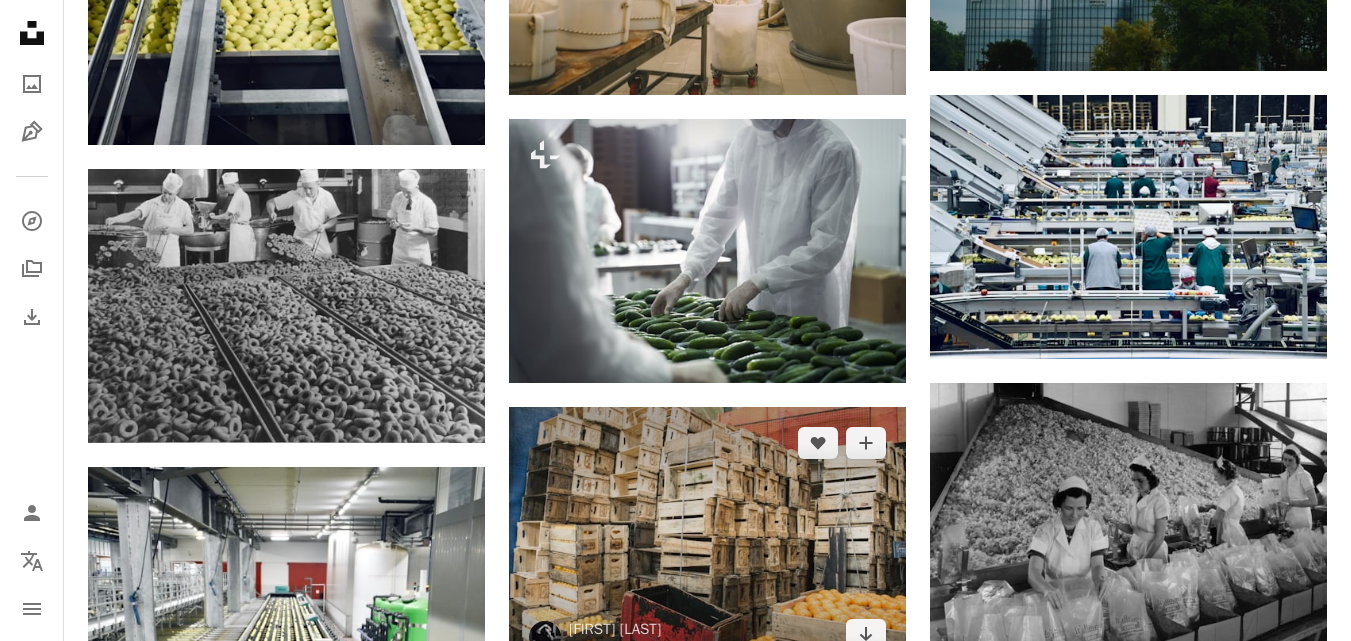 scroll, scrollTop: 1236, scrollLeft: 0, axis: vertical 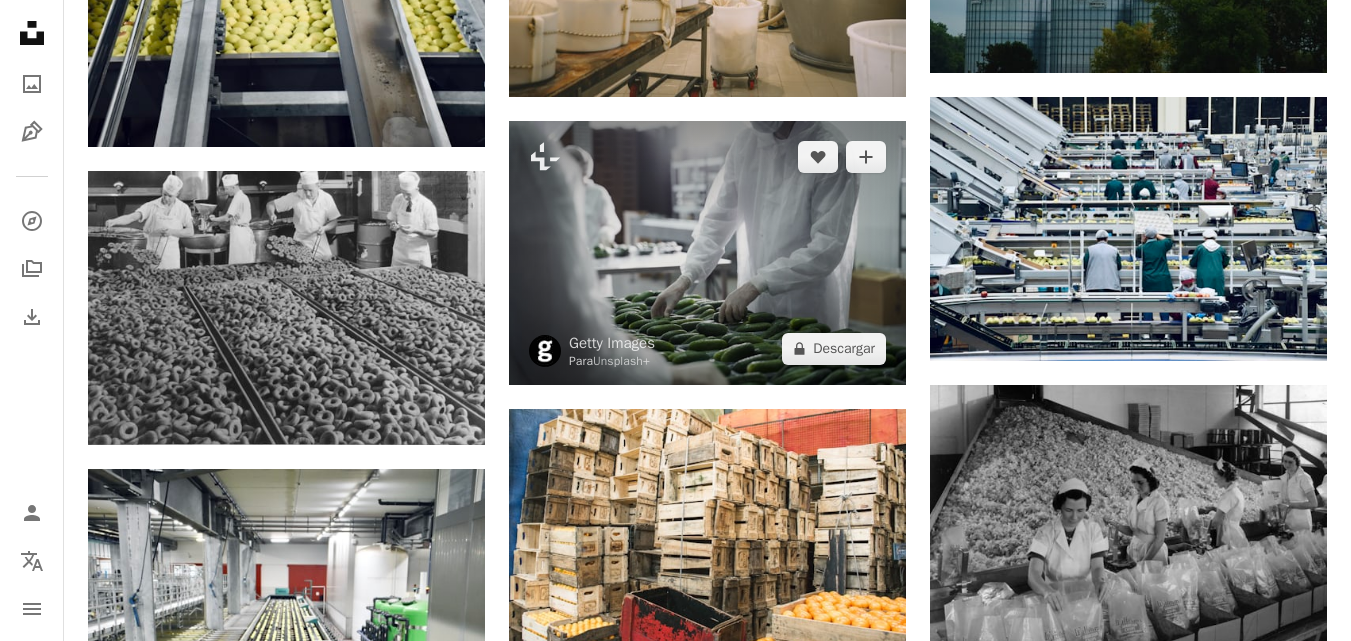 click at bounding box center (707, 253) 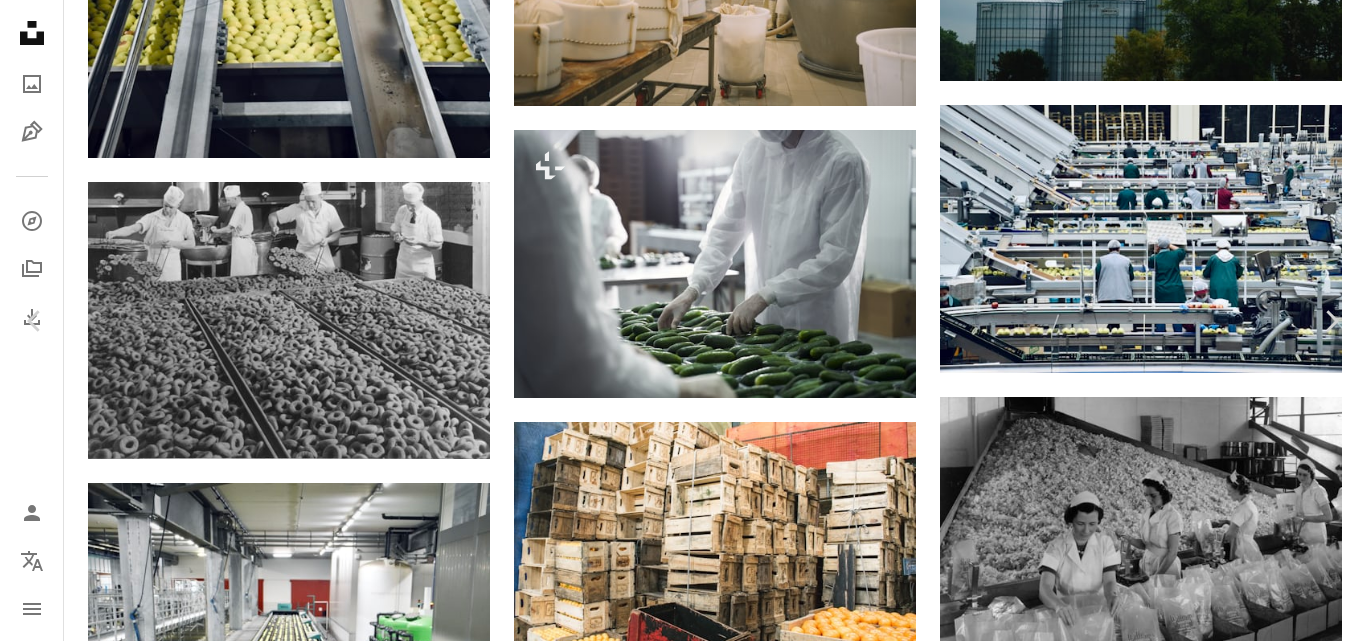 click on "An X shape Chevron left Chevron right Getty Images Para Unsplash+ A heart A plus sign A lock Descargar Zoom in A forward-right arrow Compartir More Actions Calendar outlined Publicado el 26 de agosto de 2022 Safety Con la Licencia Unsplash+ Casa gente laborable industria grupo de personas plástico horizontal adulto joven embalaje gente blanca grandes almacenes imagen en color ocupación bata de laboratorio Machos gris Imágenes de dominio público Imágenes relacionadas Plus sign for Unsplash+ A heart A plus sign Getty Images Para Unsplash+ A lock Descargar Plus sign for Unsplash+ A heart A plus sign Getty Images Para Unsplash+ A lock Descargar Plus sign for Unsplash+ A heart A plus sign Getty Images Para Unsplash+ A lock Descargar Plus sign for Unsplash+ A heart A plus sign Getty Images Para Unsplash+ A lock Descargar Plus sign for Unsplash+ A heart A plus sign Ahmet Kurt Para Unsplash+ A lock Descargar Plus sign for Unsplash+ A heart A plus sign Getty Images Para Unsplash+ A lock Descargar A heart" at bounding box center [683, 3360] 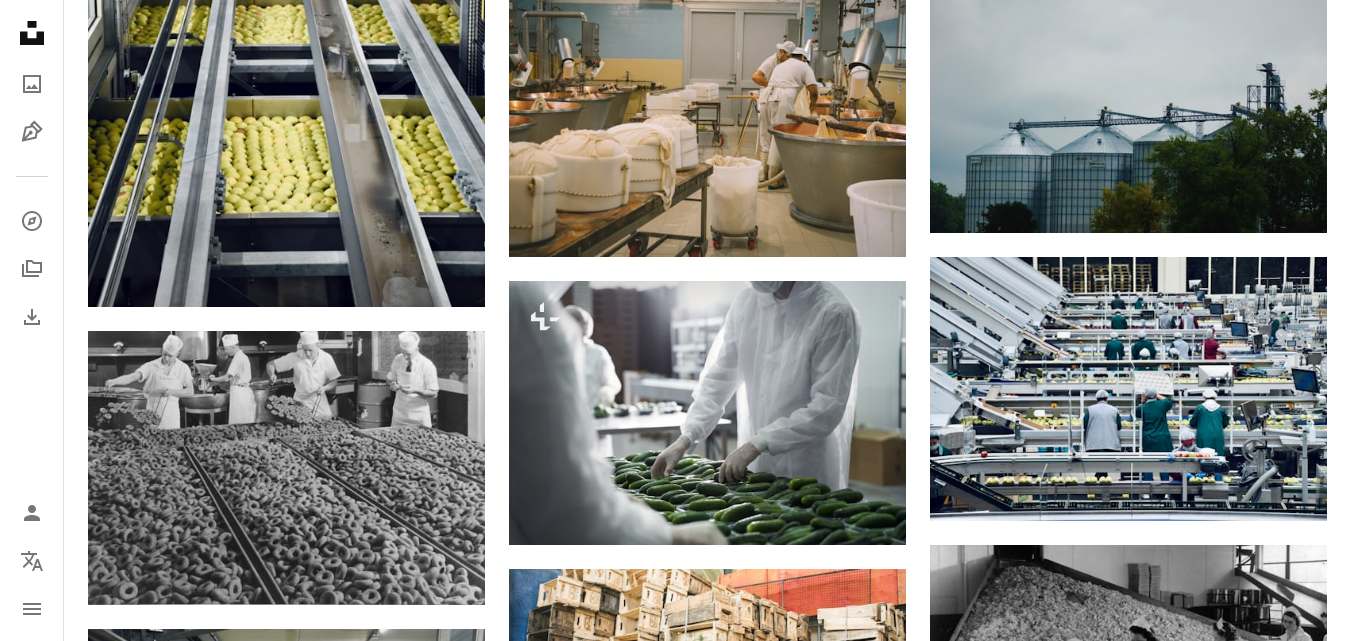 click on "Plus sign for Unsplash+ A heart A plus sign Getty Images Para Unsplash+ A lock Descargar A heart A plus sign Arno Senoner Arrow pointing down A heart A plus sign The Oregon State University Collections and Archives Arrow pointing down A heart A plus sign Arno Senoner Arrow pointing down A heart A plus sign Dheeraj Udatha Disponible para contratación A checkmark inside of a circle Arrow pointing down A heart A plus sign Michael Ofurum Disponible para contratación A checkmark inside of a circle Arrow pointing down A heart A plus sign Arno Senoner Arrow pointing down Plus sign for Unsplash+ A heart A plus sign Getty Images Para Unsplash+ A lock Descargar A heart A plus sign Caroline Roose Disponible para contratación A checkmark inside of a circle Arrow pointing down Plus sign for Unsplash+ A heart A plus sign Getty Images Para Unsplash+ A lock Descargar A heart A plus sign Hemerson Coelho Disponible para contratación A checkmark inside of a circle Arrow pointing down A heart A plus sign Rendy Novantino" at bounding box center [707, 842] 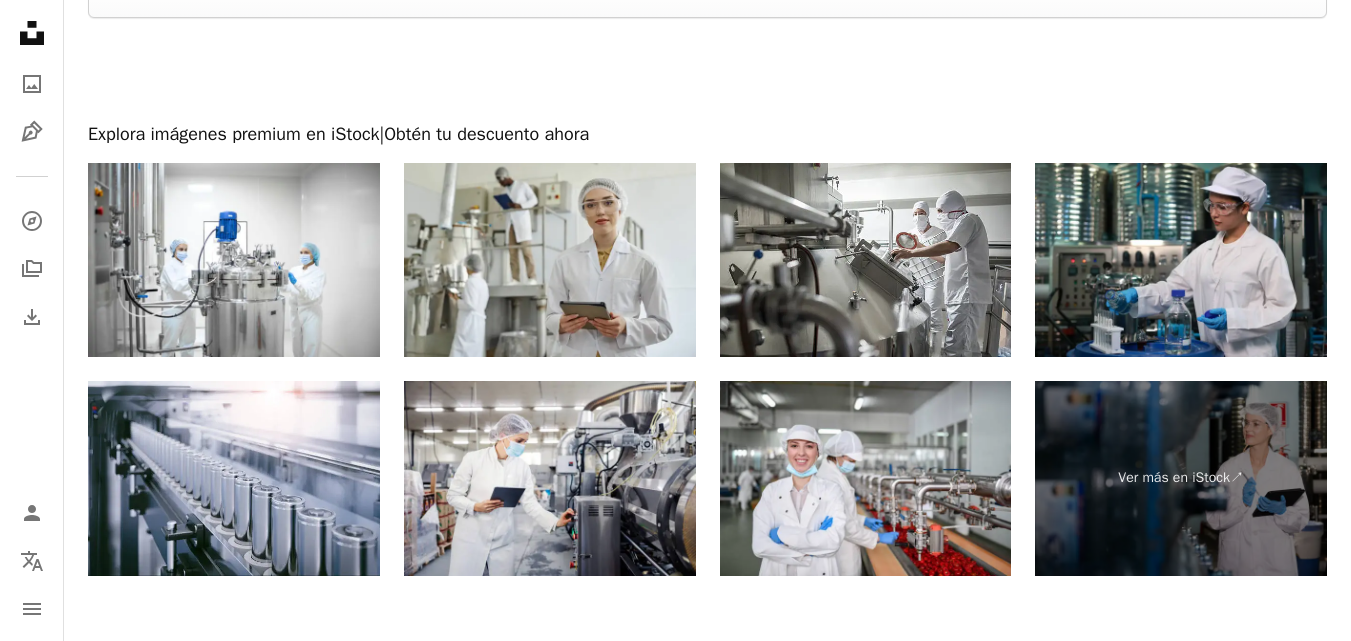 scroll, scrollTop: 3436, scrollLeft: 0, axis: vertical 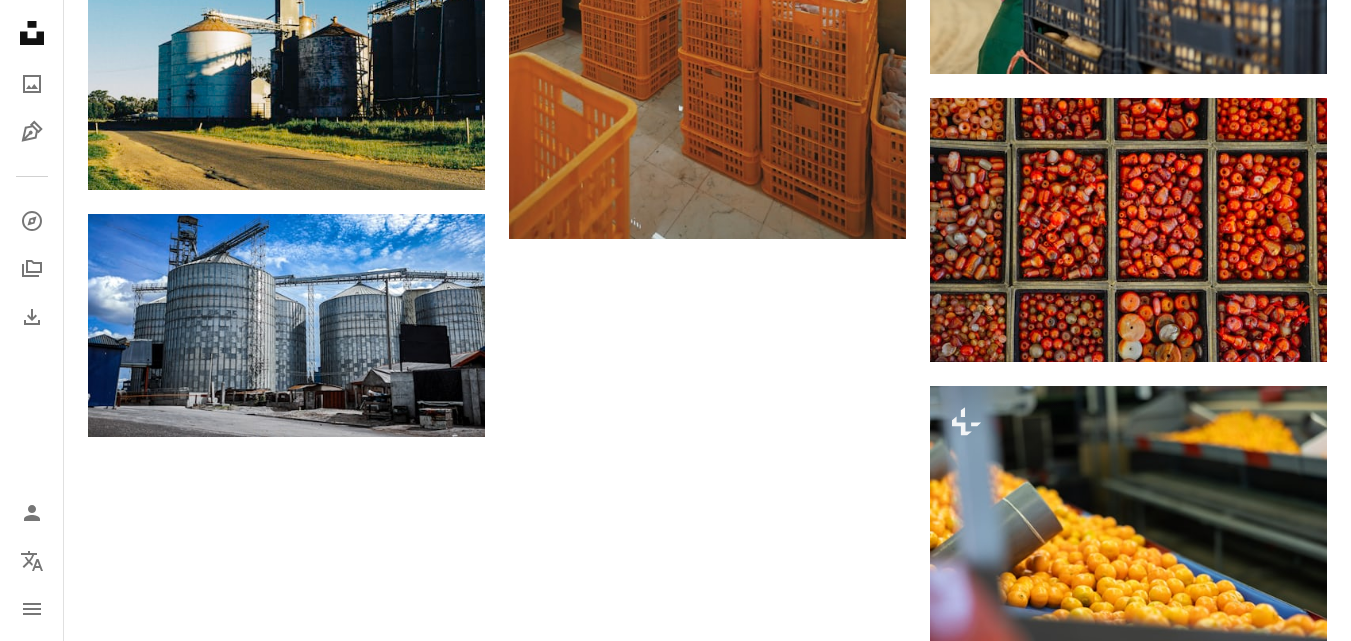 click on "Plus sign for Unsplash+ A heart A plus sign Getty Images Para Unsplash+ A lock Descargar A heart A plus sign Arno Senoner Arrow pointing down A heart A plus sign The Oregon State University Collections and Archives Arrow pointing down A heart A plus sign Arno Senoner Arrow pointing down A heart A plus sign Dheeraj Udatha Disponible para contratación A checkmark inside of a circle Arrow pointing down A heart A plus sign Michael Ofurum Disponible para contratación A checkmark inside of a circle Arrow pointing down A heart A plus sign Arno Senoner Arrow pointing down Plus sign for Unsplash+ A heart A plus sign Getty Images Para Unsplash+ A lock Descargar A heart A plus sign Caroline Roose Disponible para contratación A checkmark inside of a circle Arrow pointing down Plus sign for Unsplash+ A heart A plus sign Getty Images Para Unsplash+ A lock Descargar A heart A plus sign Hemerson Coelho Disponible para contratación A checkmark inside of a circle Arrow pointing down A heart A plus sign Rendy Novantino" at bounding box center [707, -482] 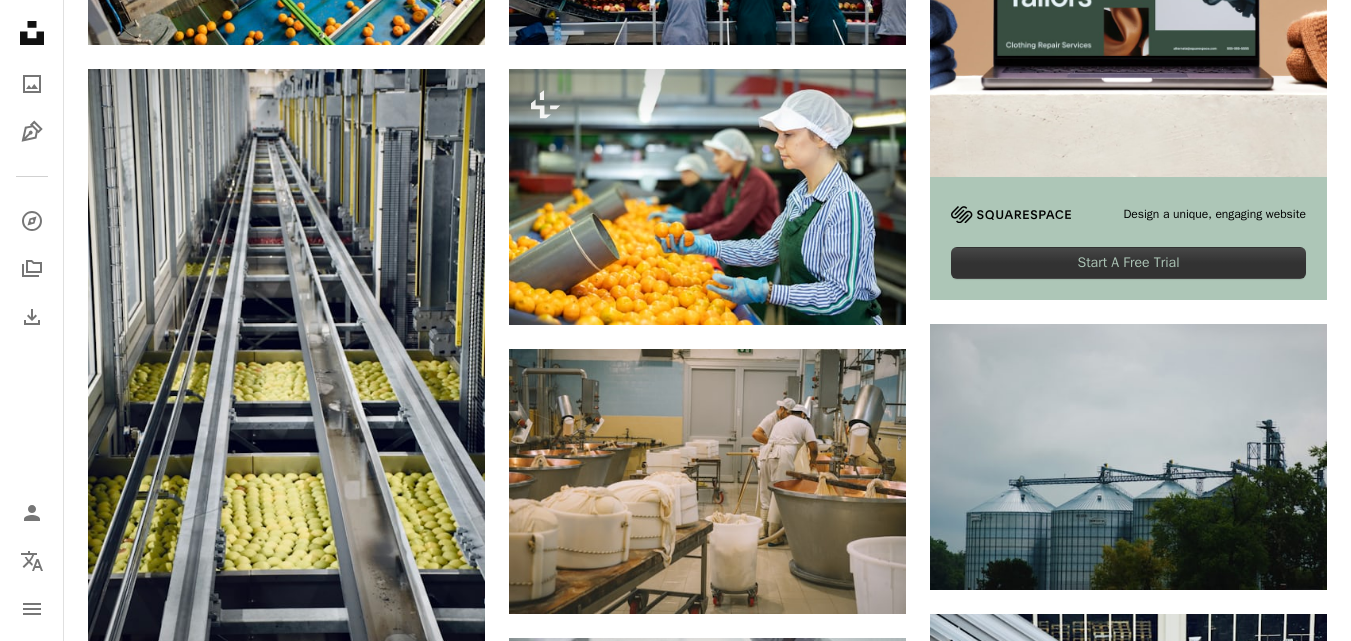 scroll, scrollTop: 716, scrollLeft: 0, axis: vertical 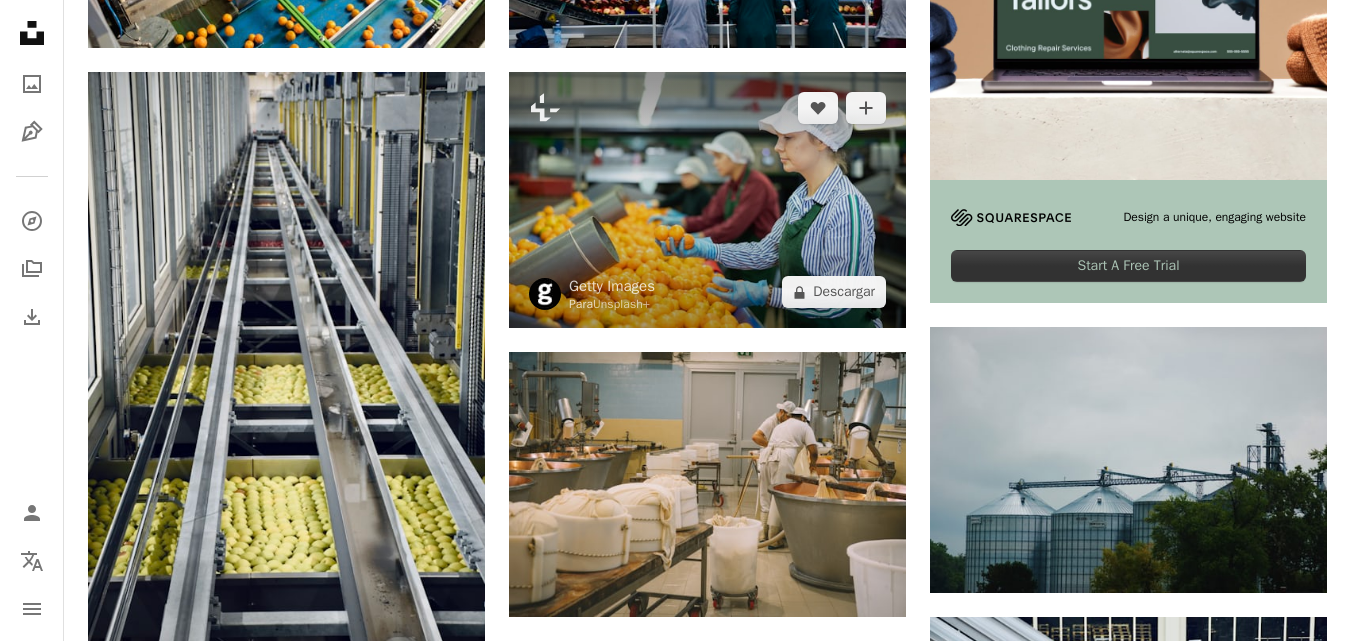 drag, startPoint x: 906, startPoint y: 184, endPoint x: 900, endPoint y: 193, distance: 10.816654 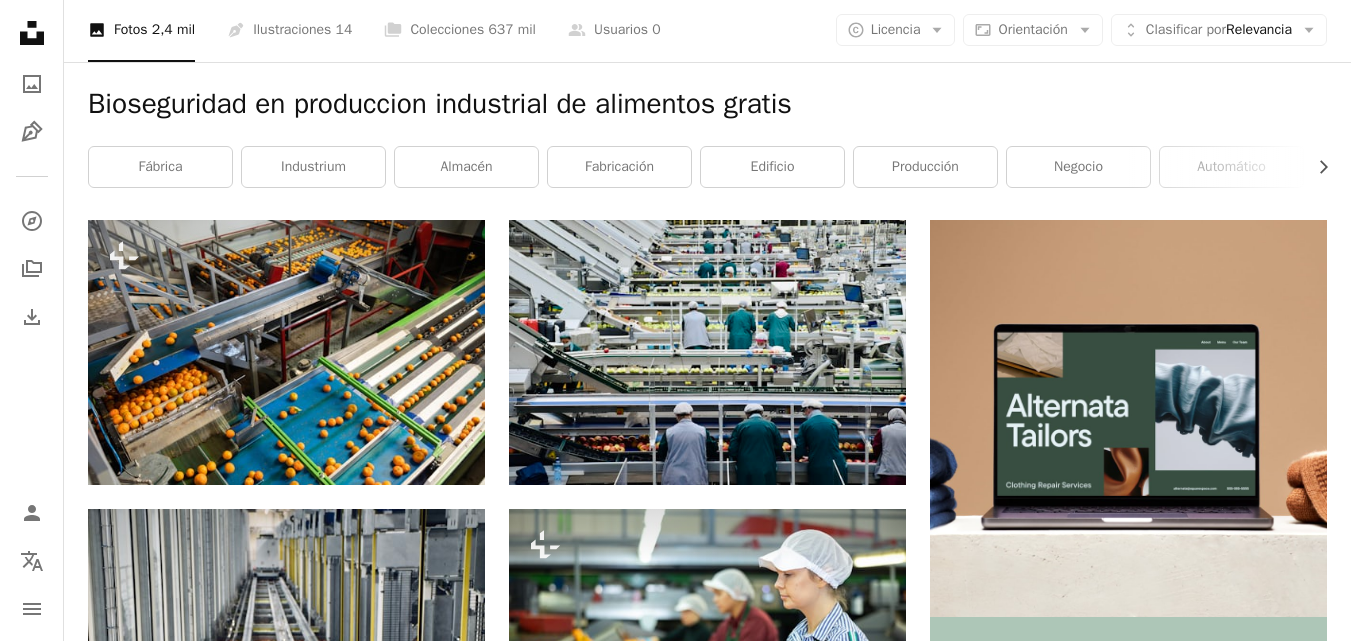 scroll, scrollTop: 276, scrollLeft: 0, axis: vertical 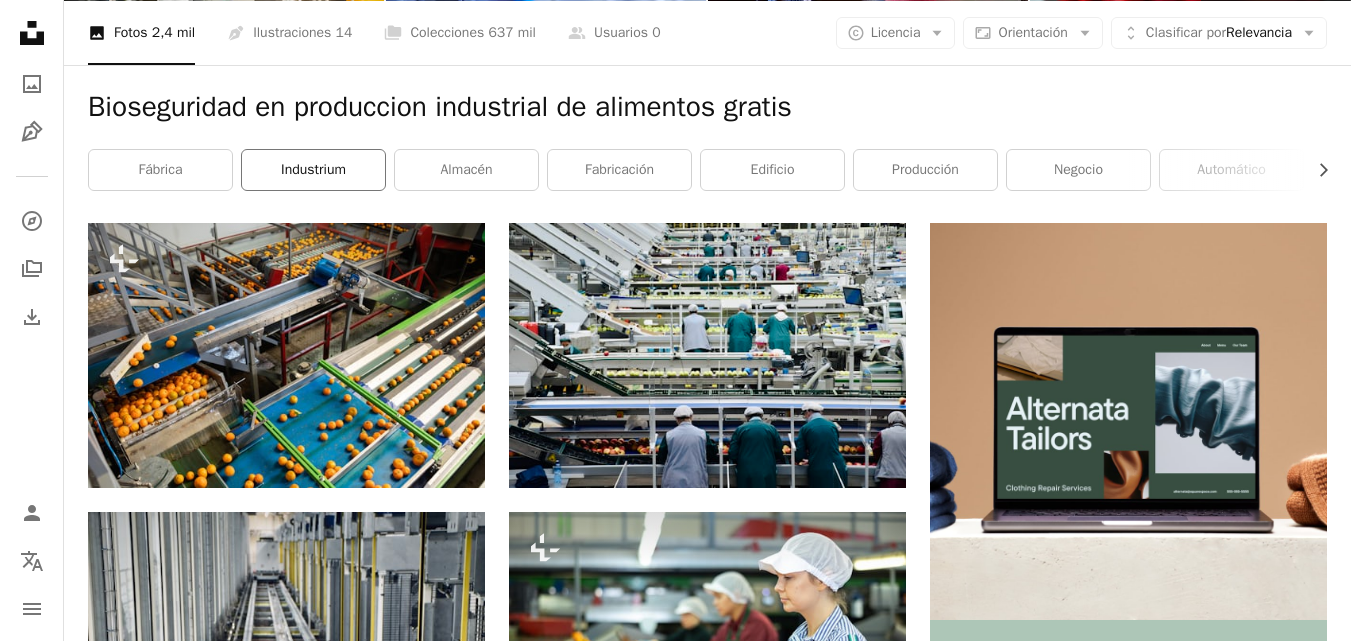 click on "industrium" at bounding box center (313, 170) 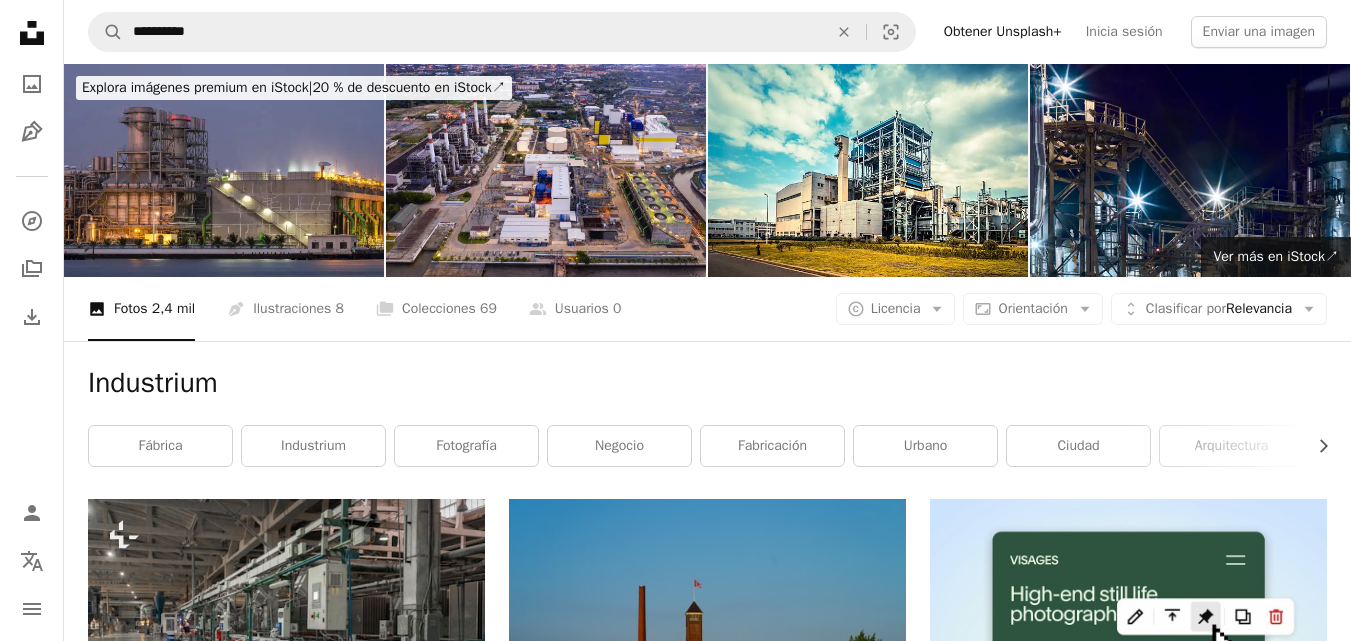 click on "Industrium Chevron right fábrica industrium fotografía negocio fabricación urbano ciudad arquitectura horizontal edificio laborable construcción" at bounding box center (707, 420) 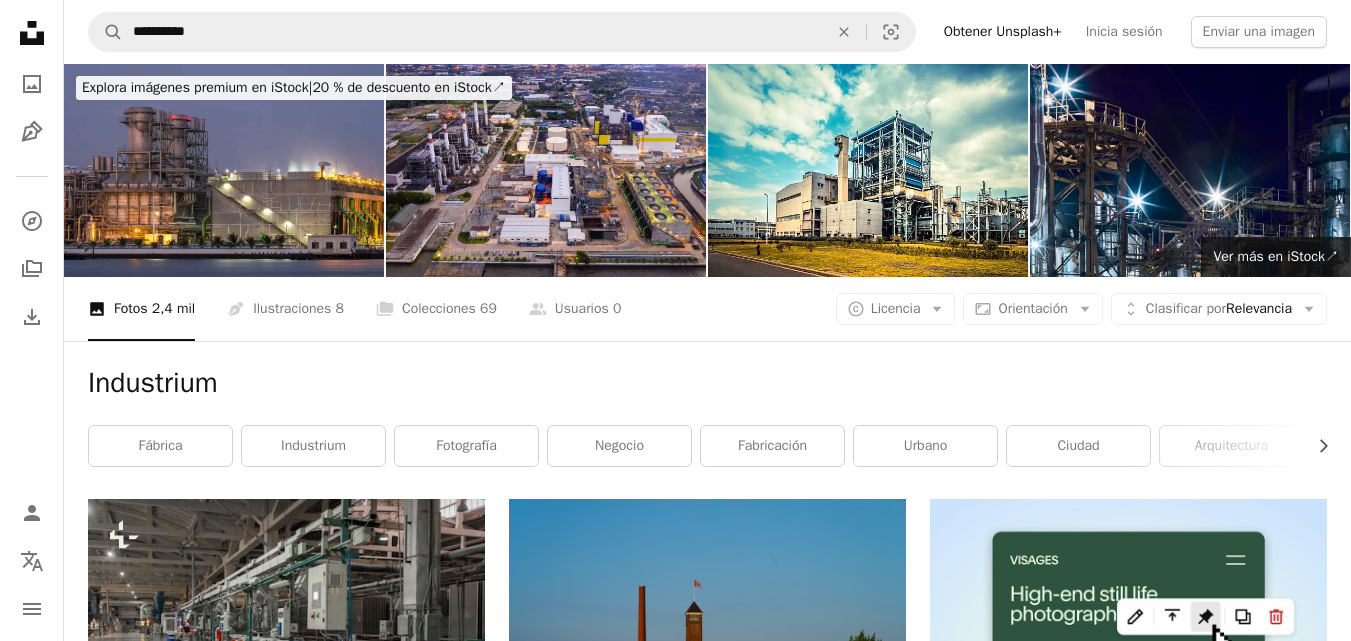 click on "Industrium Chevron right fábrica industrium fotografía negocio fabricación urbano ciudad arquitectura horizontal edificio laborable construcción" at bounding box center [707, 420] 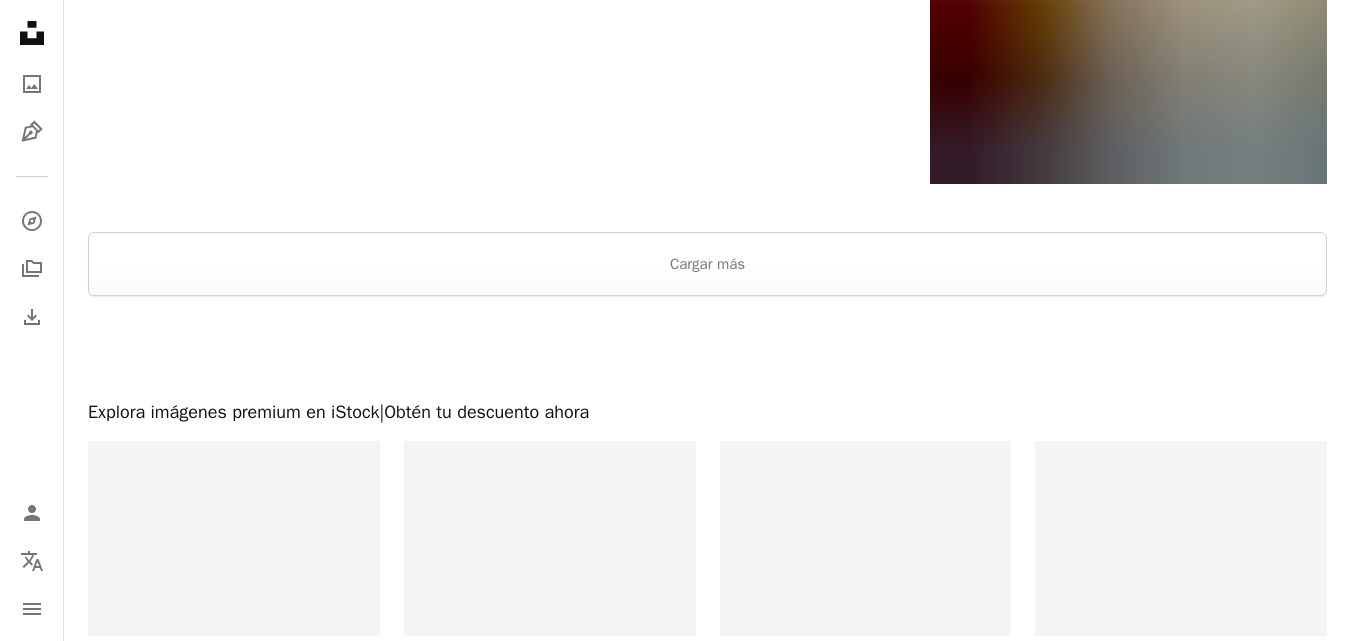 scroll, scrollTop: 3600, scrollLeft: 0, axis: vertical 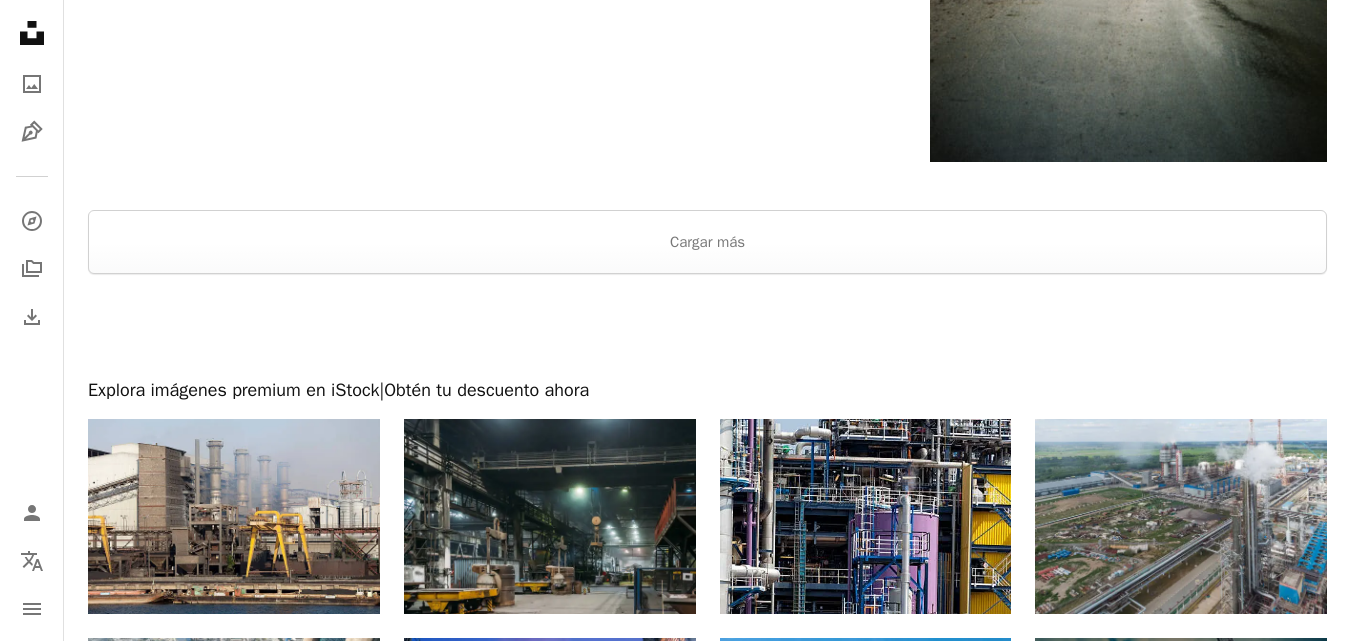 click at bounding box center (550, 516) 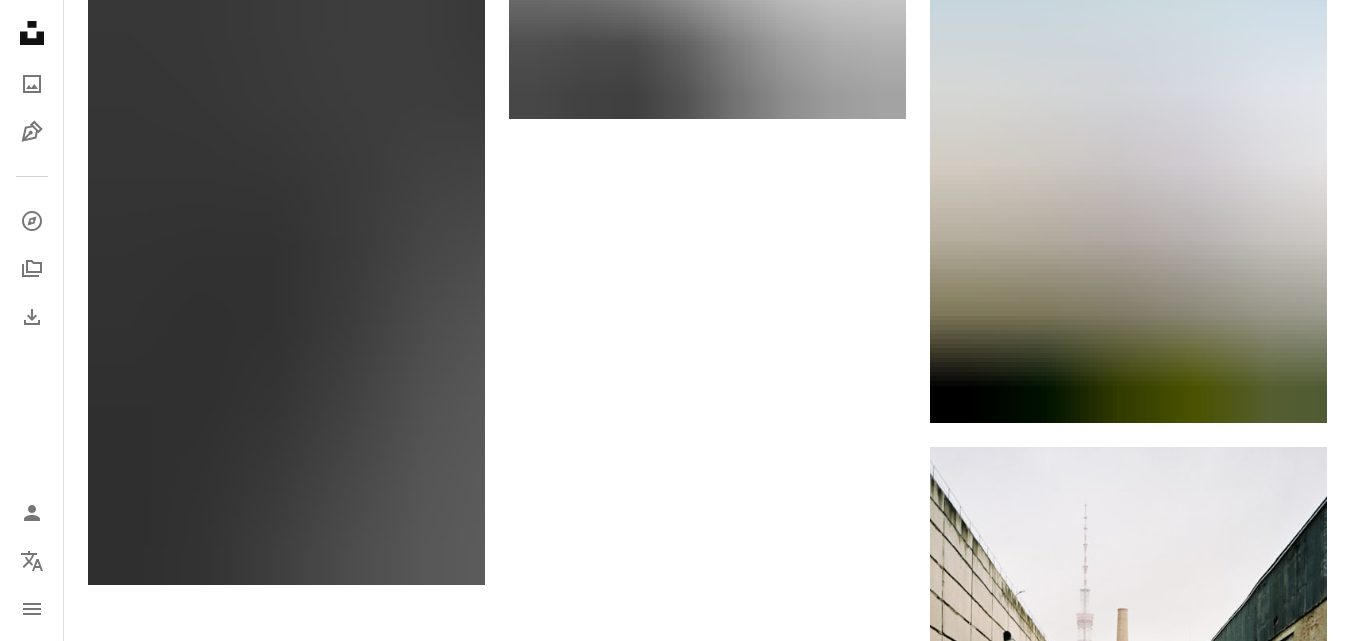 scroll, scrollTop: 2720, scrollLeft: 0, axis: vertical 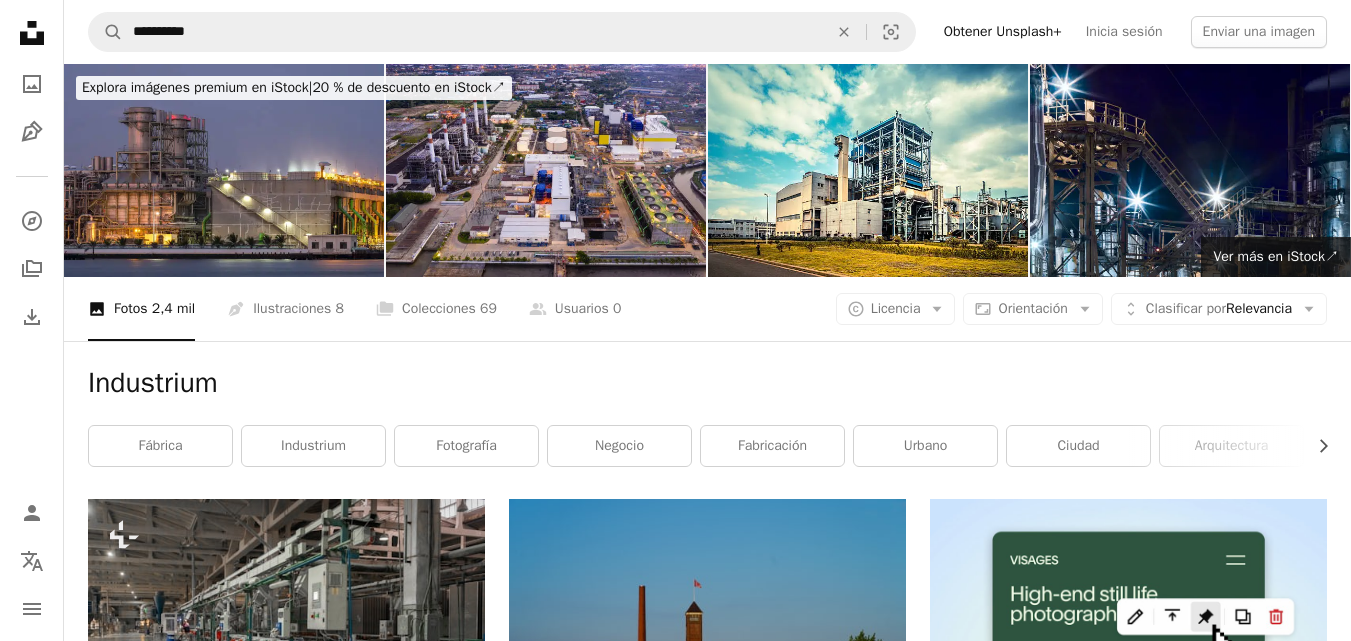 drag, startPoint x: 916, startPoint y: 115, endPoint x: 1127, endPoint y: -71, distance: 281.27744 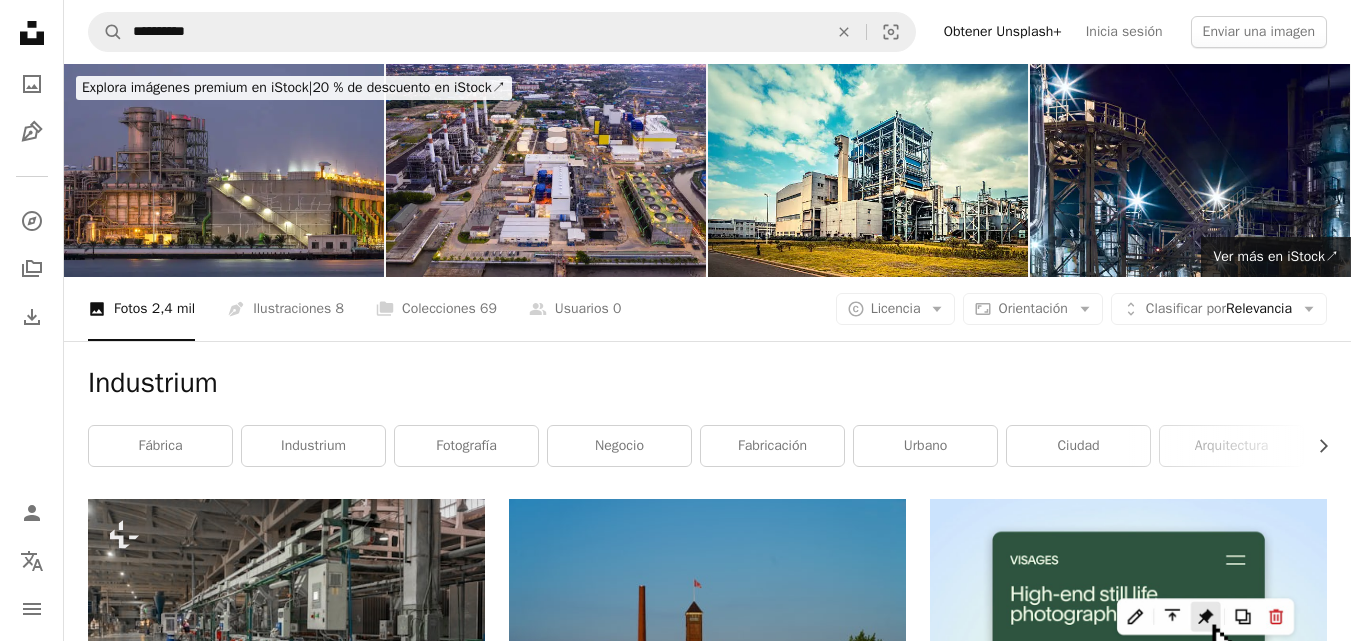 click on "Plus sign for Unsplash+ A heart A plus sign Getty Images Para  Unsplash+ A lock Descargar A heart A plus sign Claudio Schwarz Disponible para contratación A checkmark inside of a circle Arrow pointing down A heart A plus sign Getty Images Para  Unsplash+ A lock Descargar A heart A plus sign ayumi kubo Arrow pointing down A heart A plus sign Derek Lee Disponible para contratación A checkmark inside of a circle Arrow pointing down Plus sign for Unsplash+ A heart A plus sign Getty Images Para  Unsplash+ A lock Descargar A heart A plus sign Toa Heftiba Para  Unsplash+ A lock Descargar A heart A plus sign Jan Macháček Arrow pointing down A heart A plus sign Ragib Huda Disponible para contratación A checkmark inside of a circle Arrow pointing down Plus sign for Unsplash+ A heart A plus sign Getty Images Para  Unsplash+ A lock Descargar A heart A plus sign Shavr IK Disponible para contratación A checkmark inside of a circle Arrow pointing down Plus sign for Unsplash+ A heart A plus sign Getty Images Para  Unsplash+ A lock Descargar A heart A plus sign Leo Wille Arrow pointing down A heart A plus sign Shavr IK Disponible para contratación" at bounding box center (707, 2130) 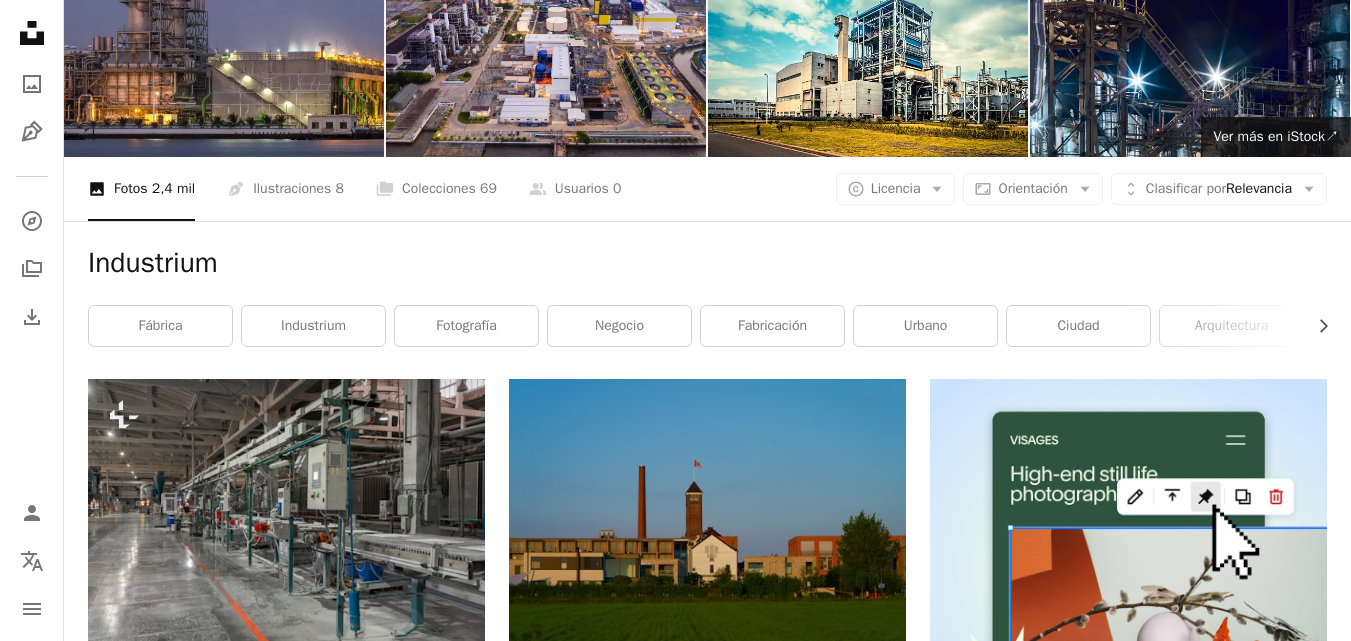 scroll, scrollTop: 80, scrollLeft: 0, axis: vertical 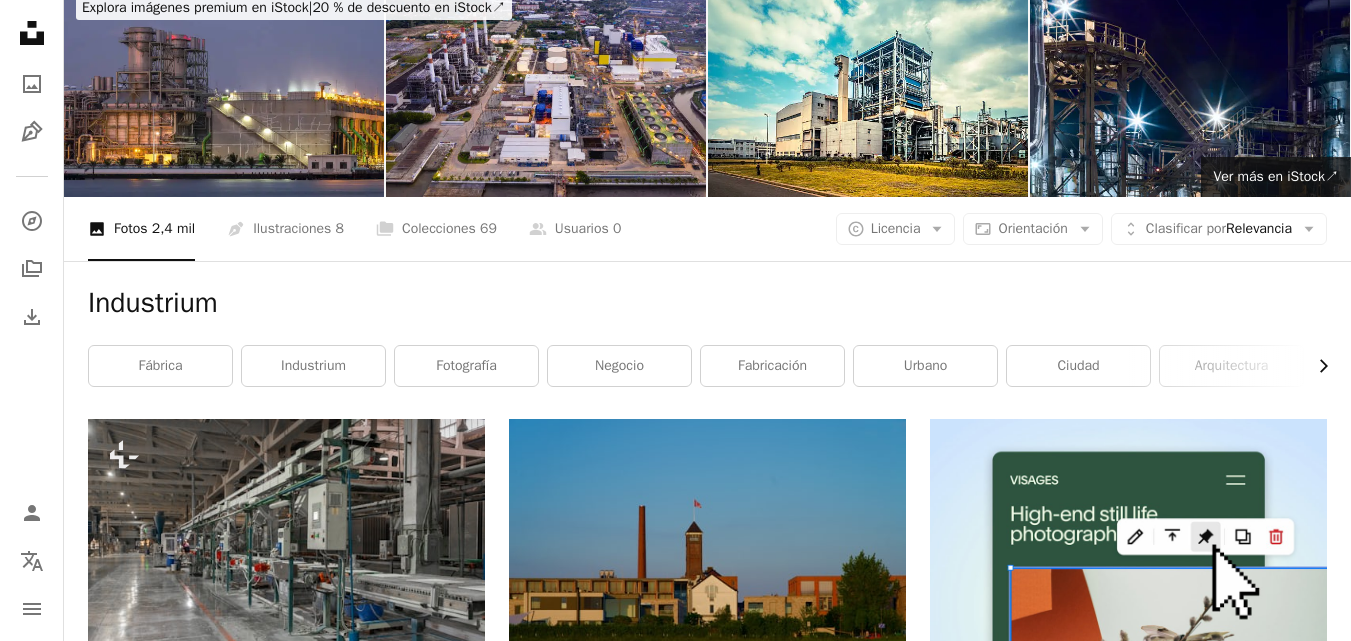 click on "Chevron right" 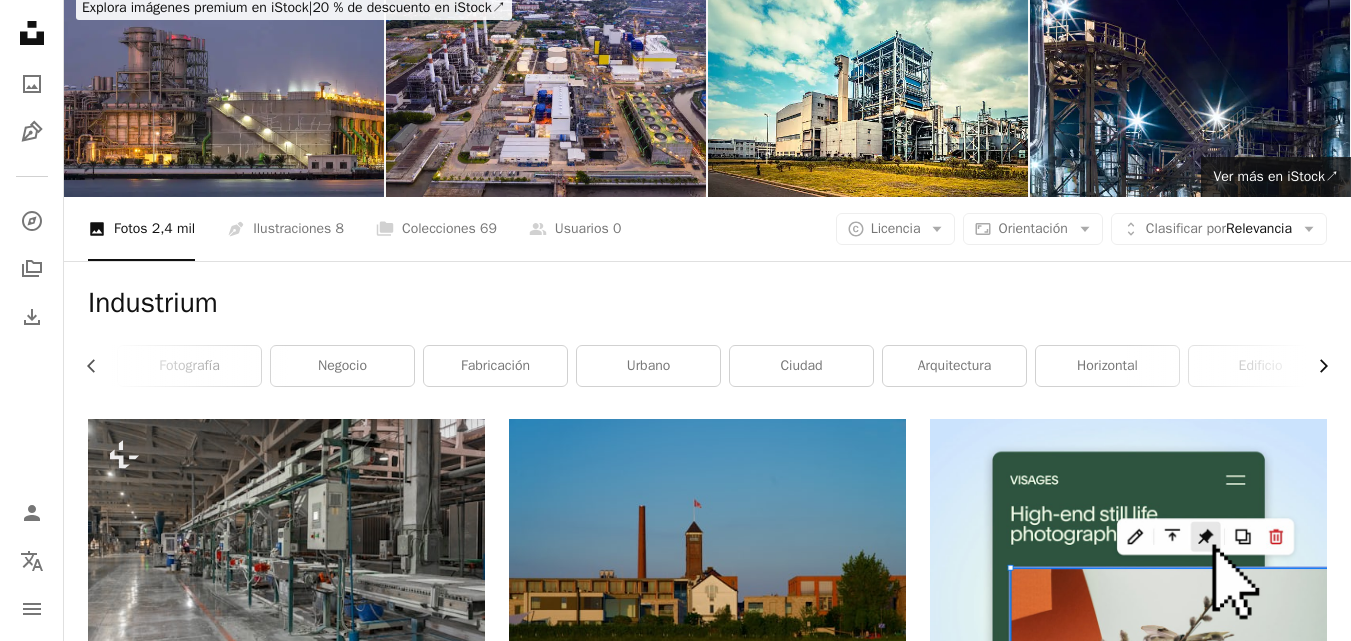 scroll, scrollTop: 0, scrollLeft: 300, axis: horizontal 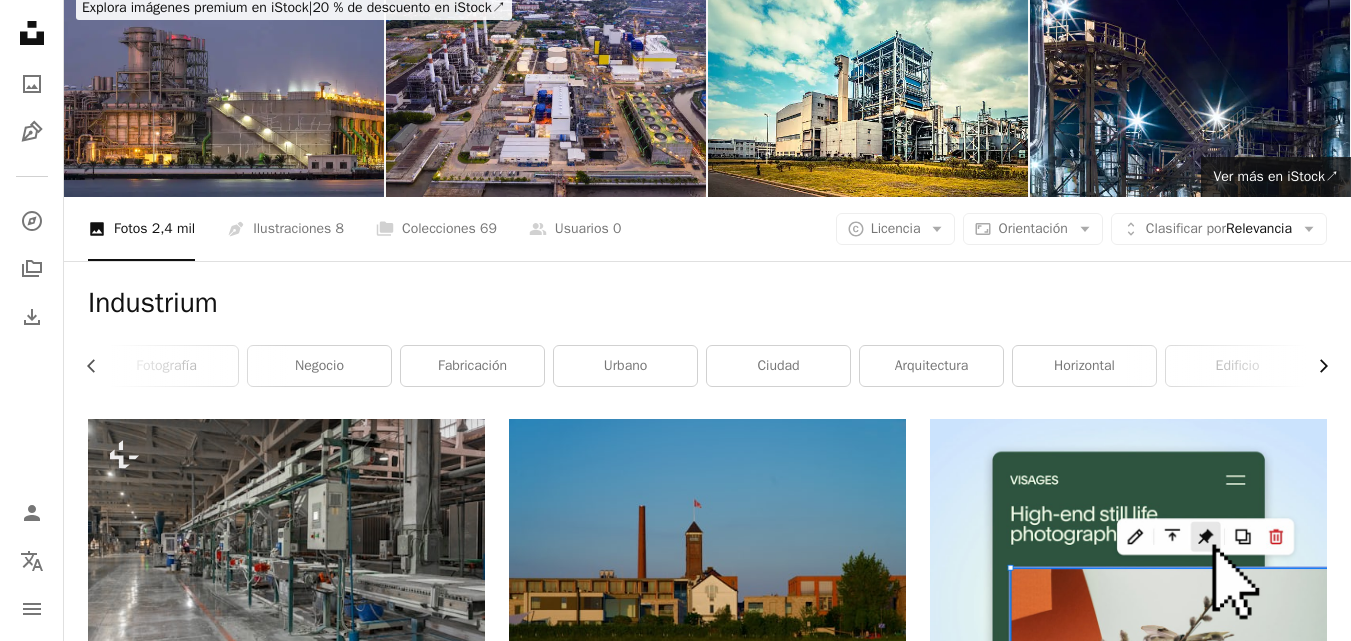 click on "Chevron right" 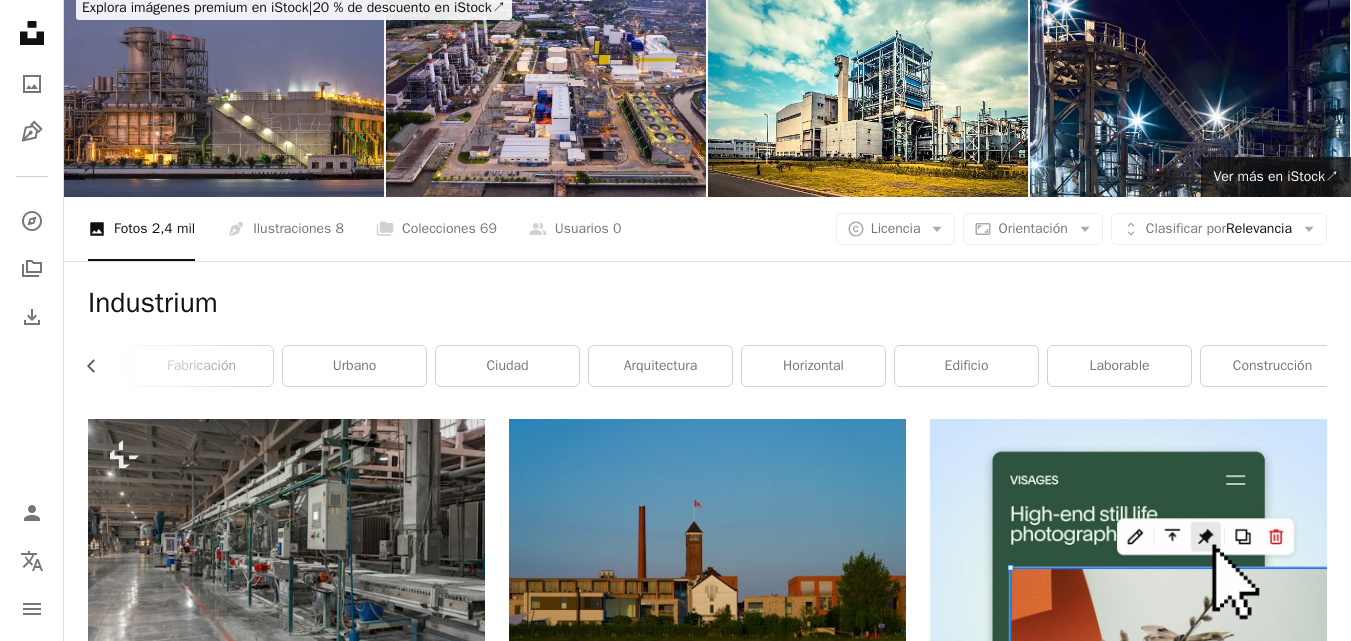 scroll, scrollTop: 0, scrollLeft: 589, axis: horizontal 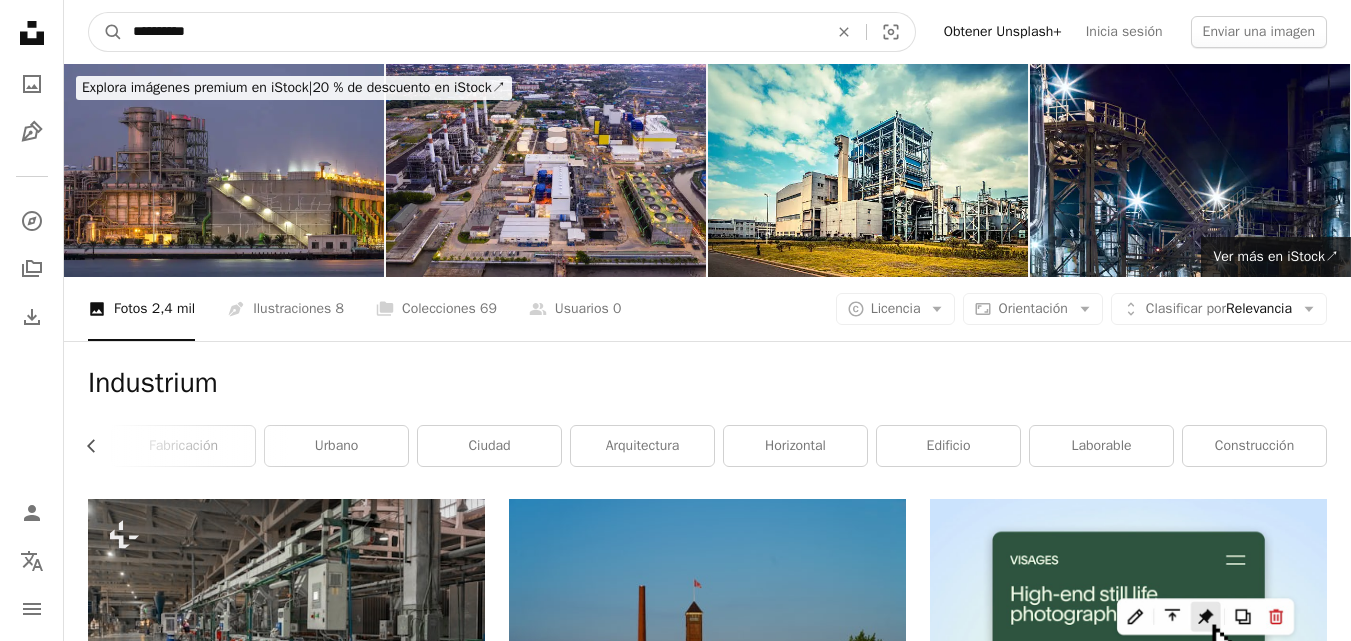 click on "**********" at bounding box center [472, 32] 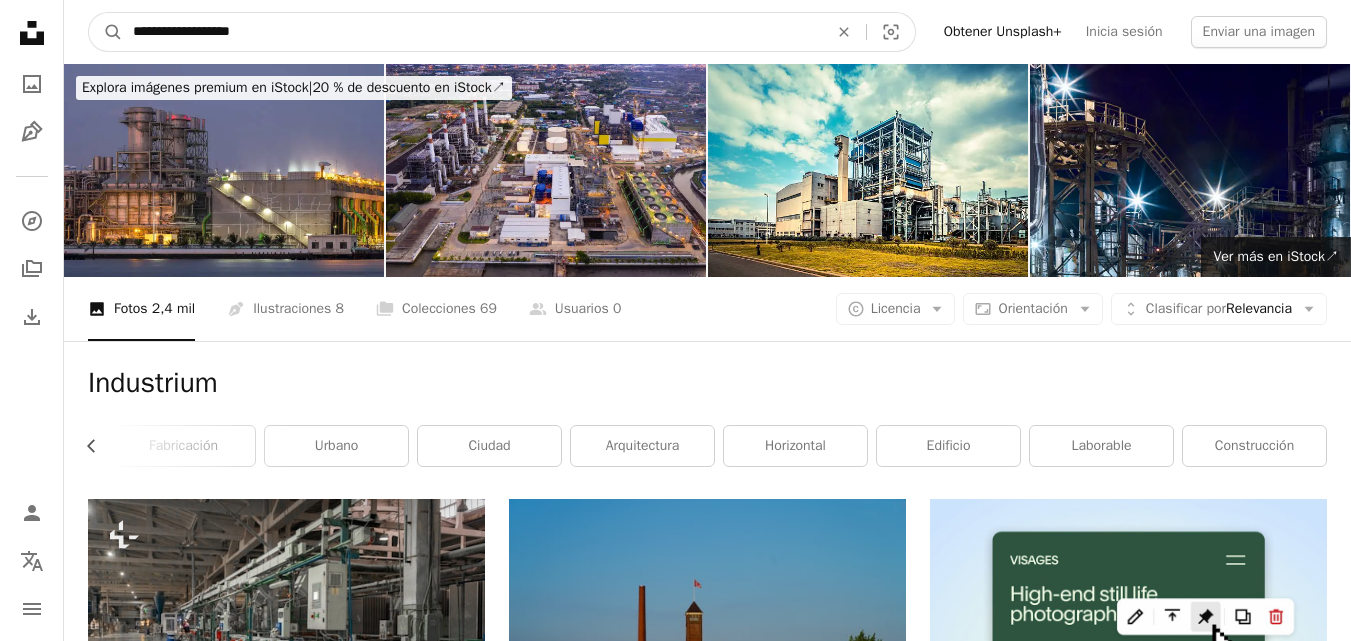 type on "**********" 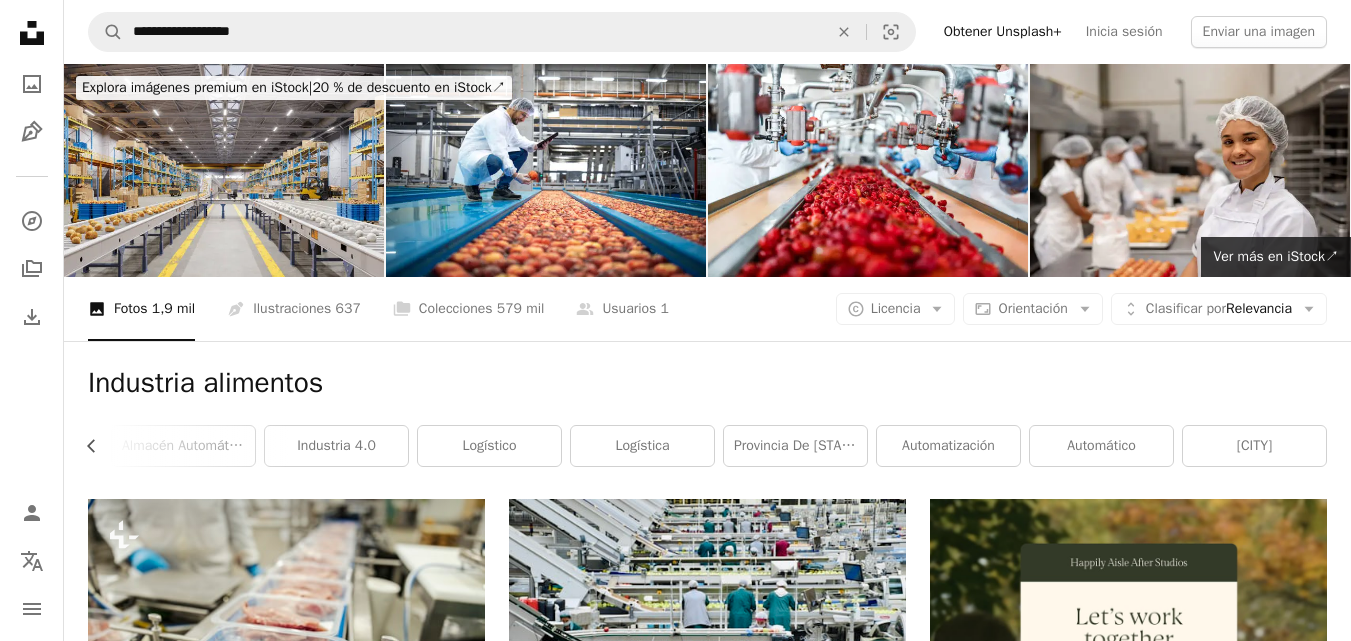 click on "Plus sign for Unsplash+ A heart A plus sign Getty Images Para Unsplash+ A lock Descargar A heart A plus sign Arno Senoner Arrow pointing down A heart A plus sign Arno Senoner Arrow pointing down A heart A plus sign Arno Senoner Arrow pointing down A heart A plus sign Arshad Pooloo Disponible para contratación A checkmark inside of a circle Arrow pointing down A heart A plus sign Evangelos Mpikakis Arrow pointing down Plus sign for Unsplash+ A heart A plus sign Getty Images Para Unsplash+ A lock Descargar A heart A plus sign Zura Narimanishvili Arrow pointing down A heart A plus sign Arno Senoner Arrow pointing down Plus sign for Unsplash+ A heart A plus sign Anna Jakutajc-Wojtalik Para Unsplash+ A lock Descargar Plus sign for Unsplash+ A heart A plus sign Getty Images Para Unsplash+ A lock Descargar A heart A plus sign Arno Senoner Arrow pointing down A heart A plus sign Arno Senoner Arrow pointing down A heart A plus sign YE JUNHAO Arrow pointing down Squarespace: get projects, get paid Get Started" at bounding box center [707, 1981] 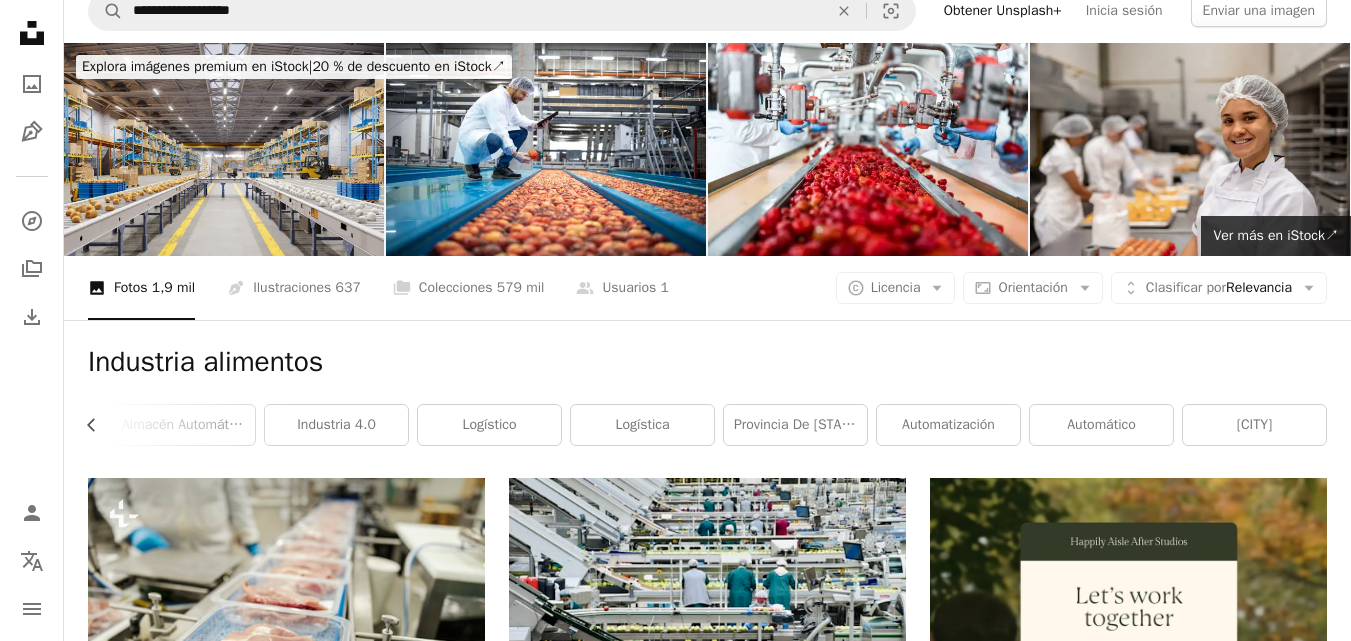 scroll, scrollTop: 0, scrollLeft: 0, axis: both 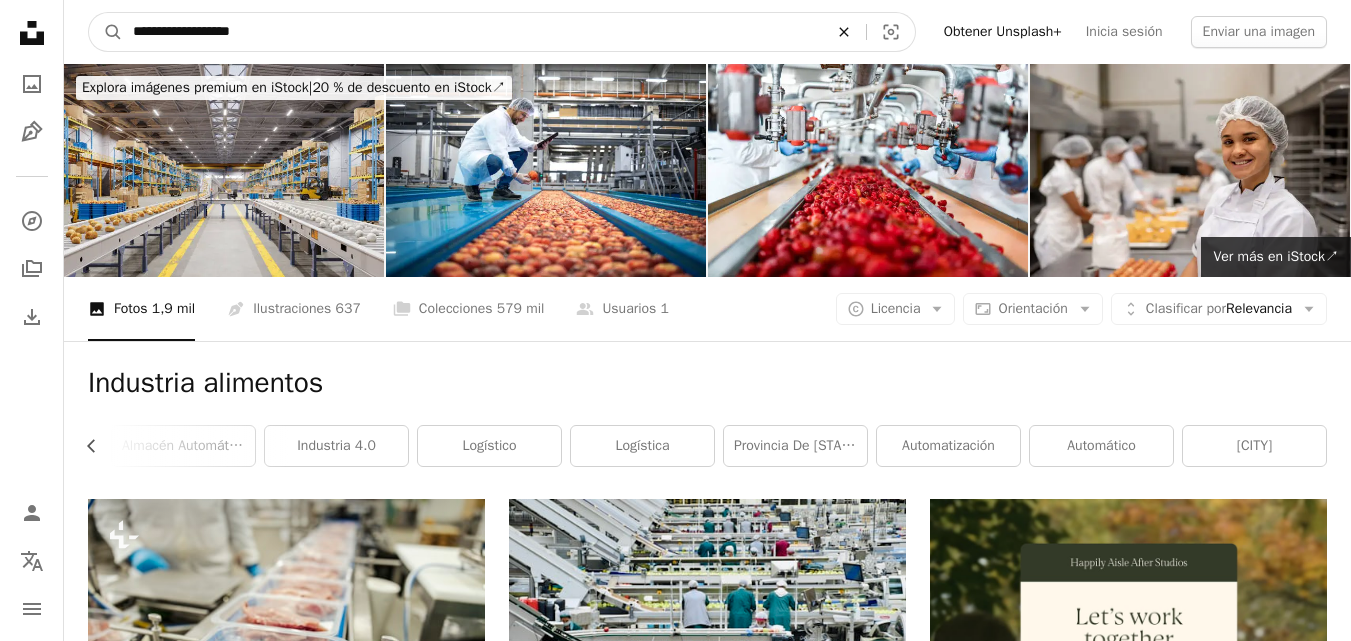 click on "An X shape" 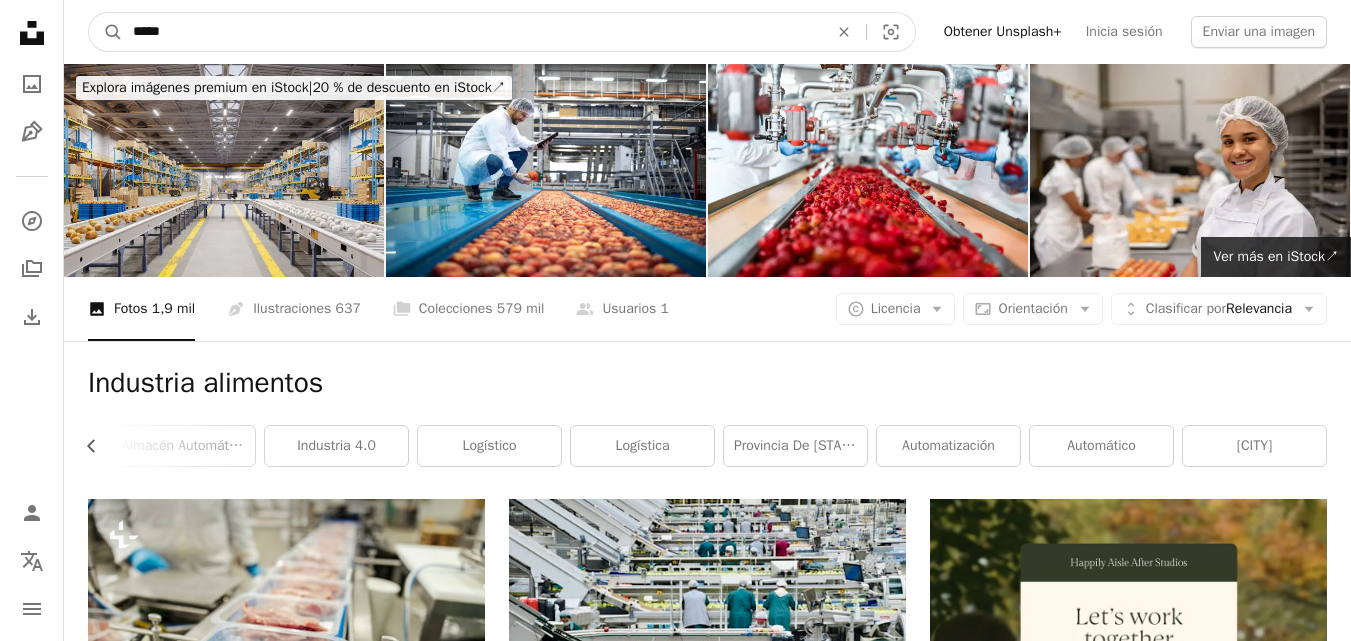 type on "******" 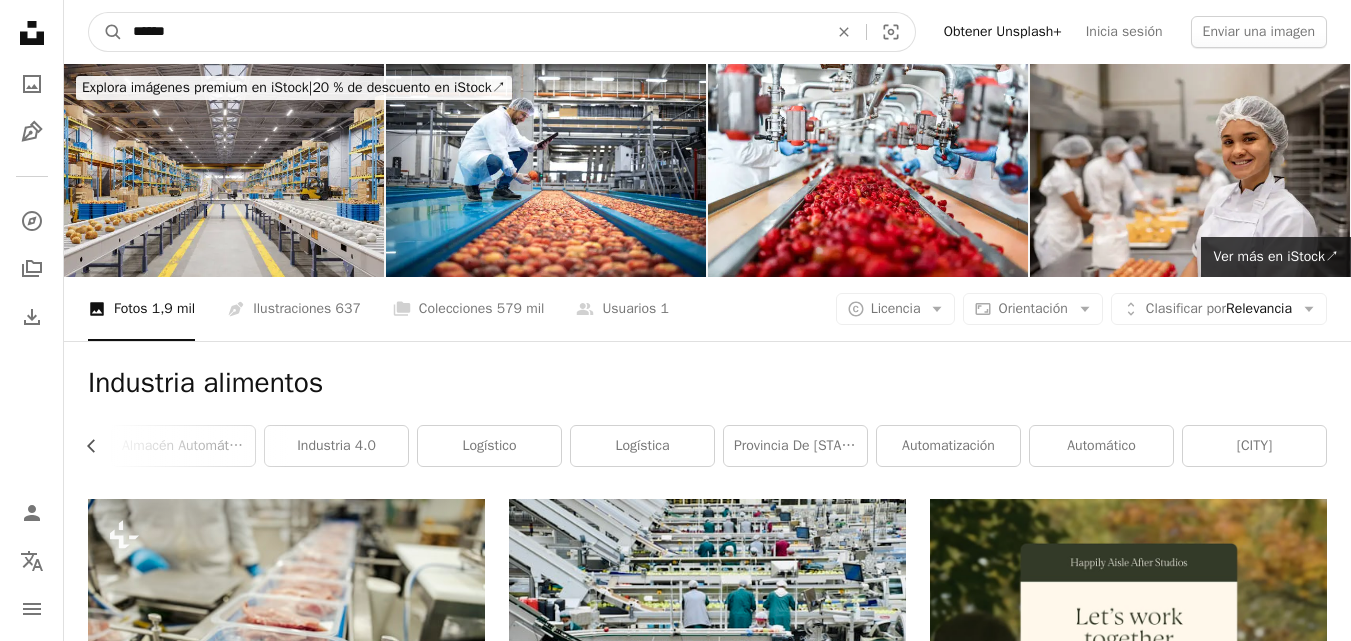 click on "A magnifying glass" at bounding box center [106, 32] 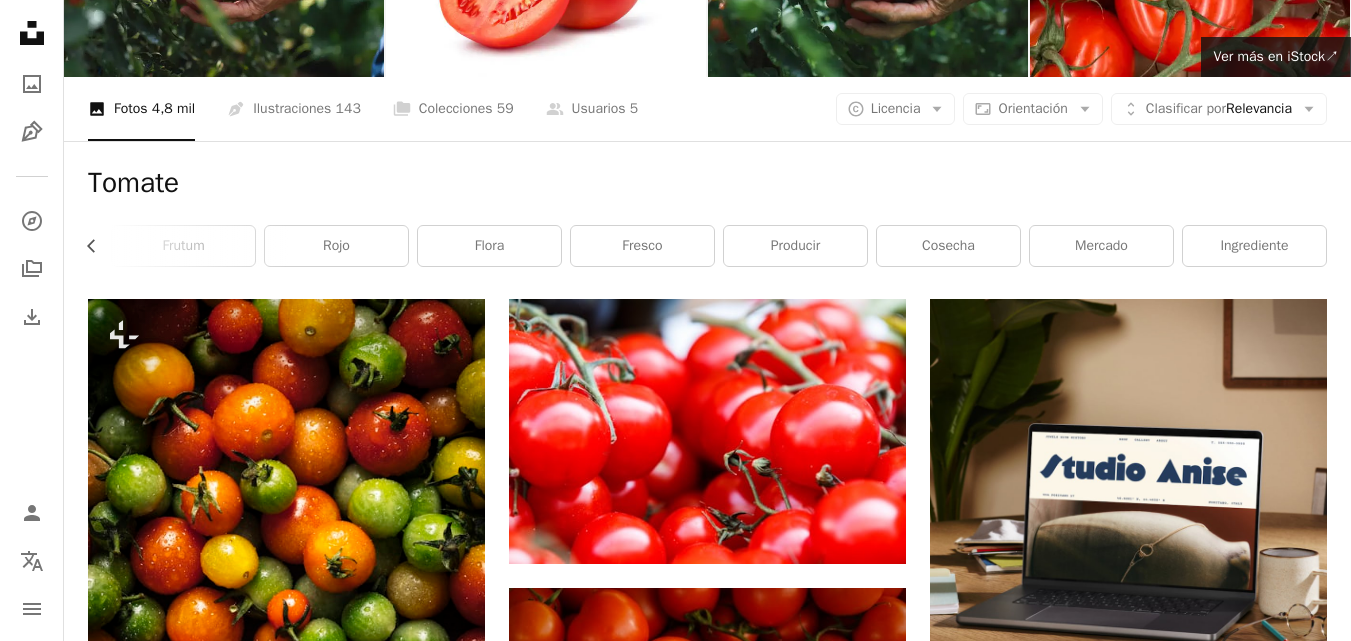 scroll, scrollTop: 0, scrollLeft: 0, axis: both 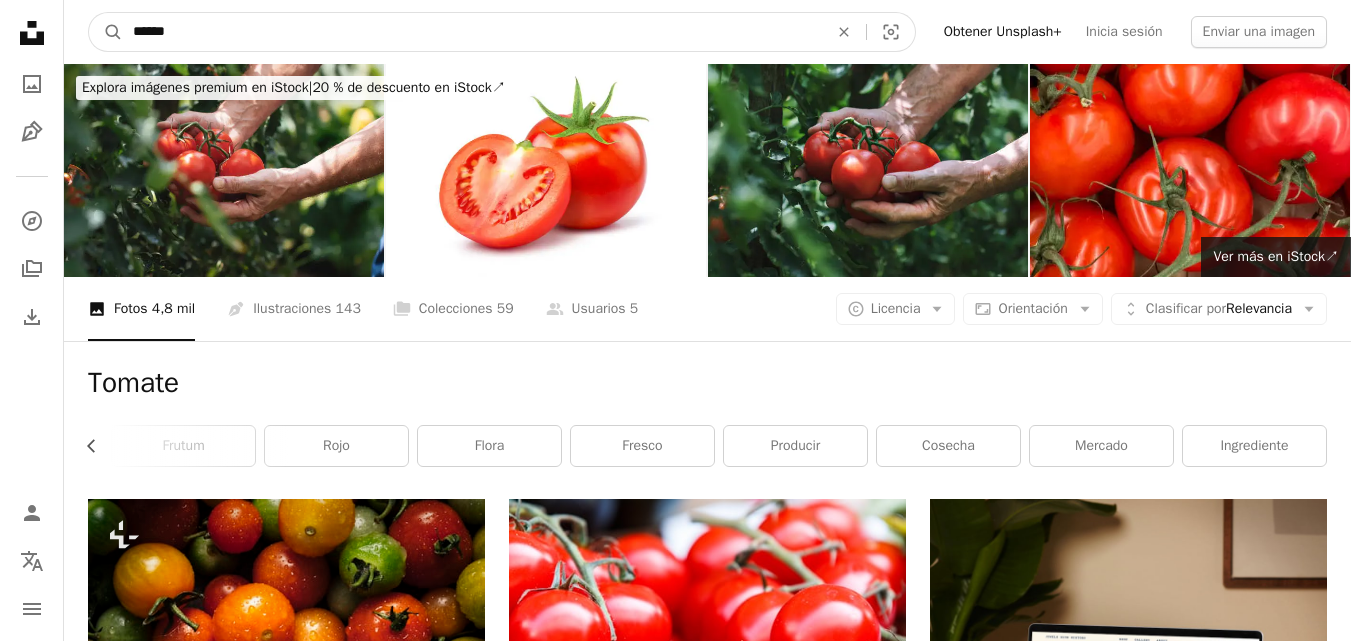 click on "******" at bounding box center (472, 32) 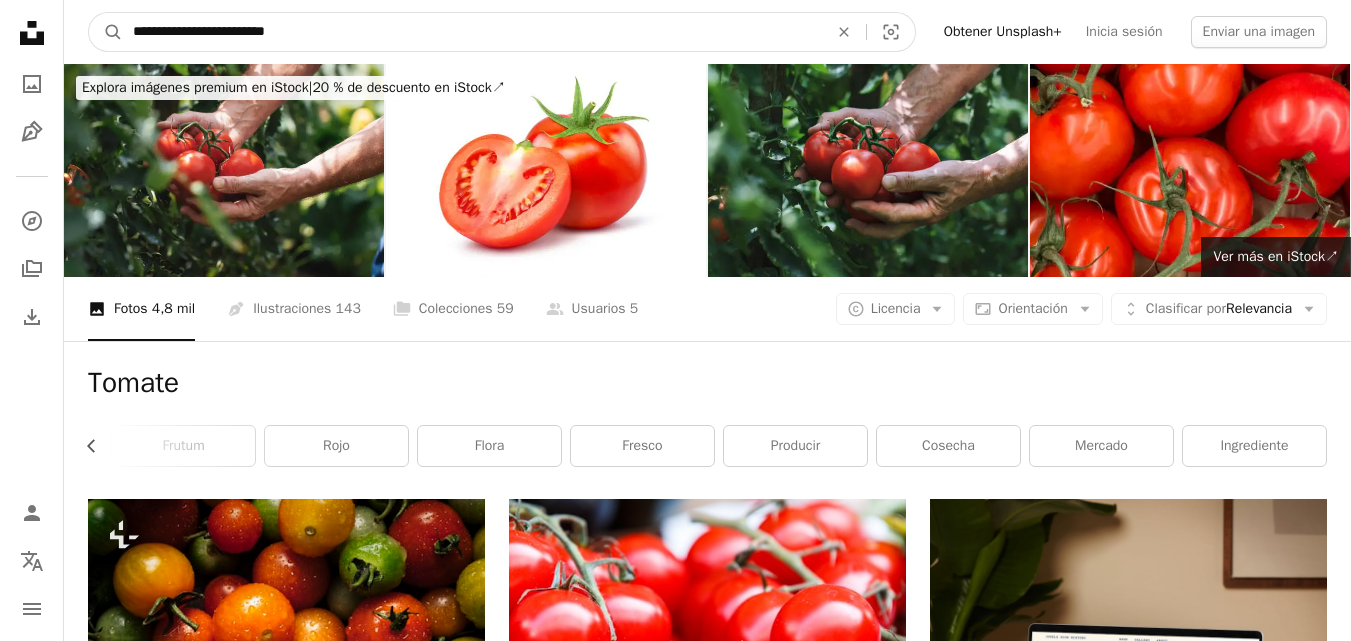 type on "**********" 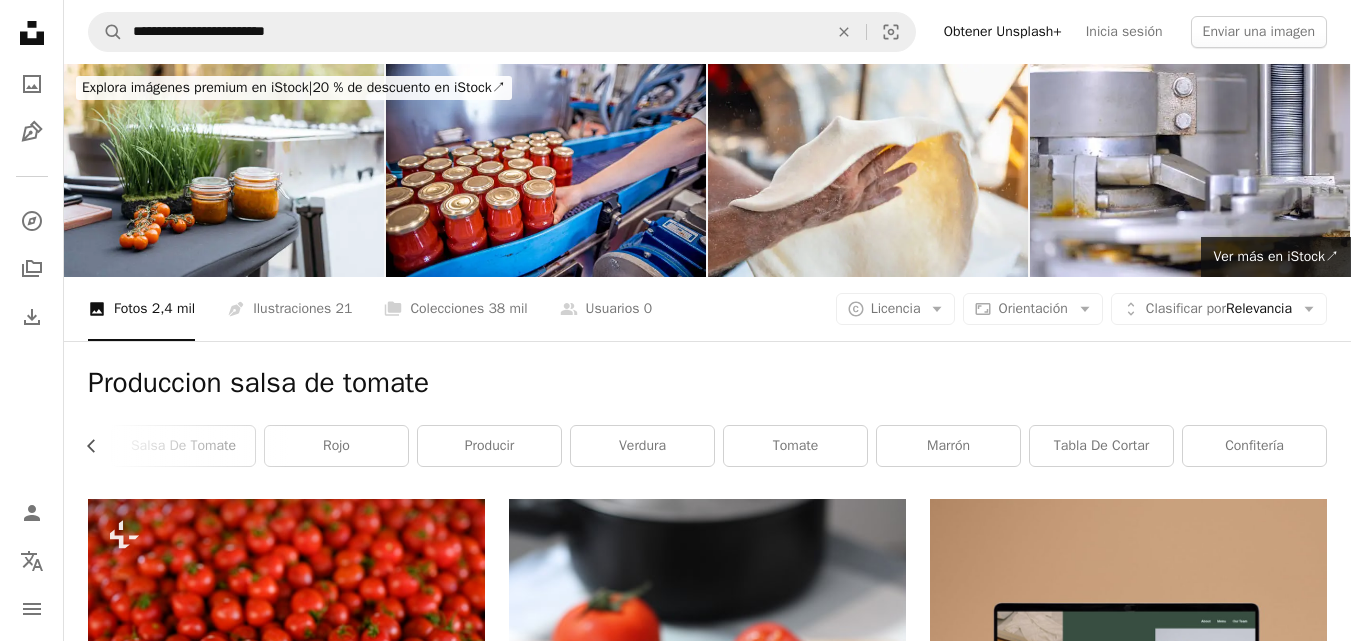 click on "Produccion salsa de tomate Chevron left vívere tomate plantum frutum salsa de tomate rojo producir verdura Tomate marrón tabla de cortar confitería" at bounding box center [707, 420] 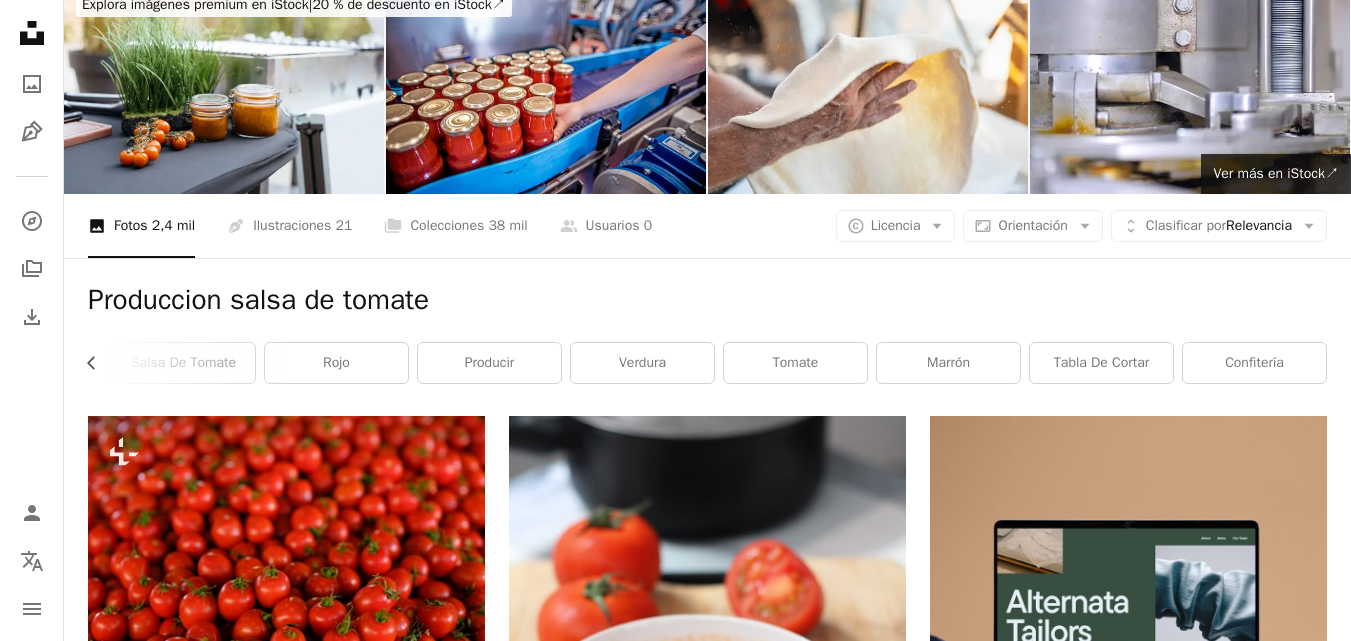 scroll, scrollTop: 80, scrollLeft: 0, axis: vertical 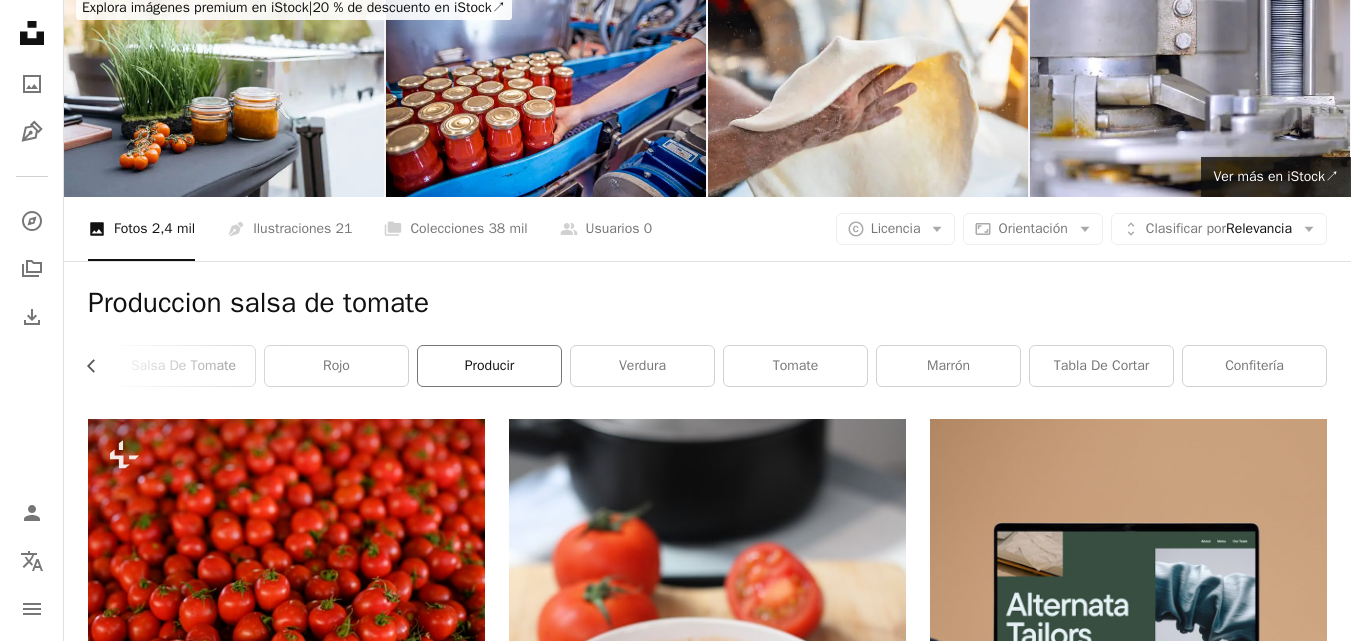 click on "producir" at bounding box center (489, 366) 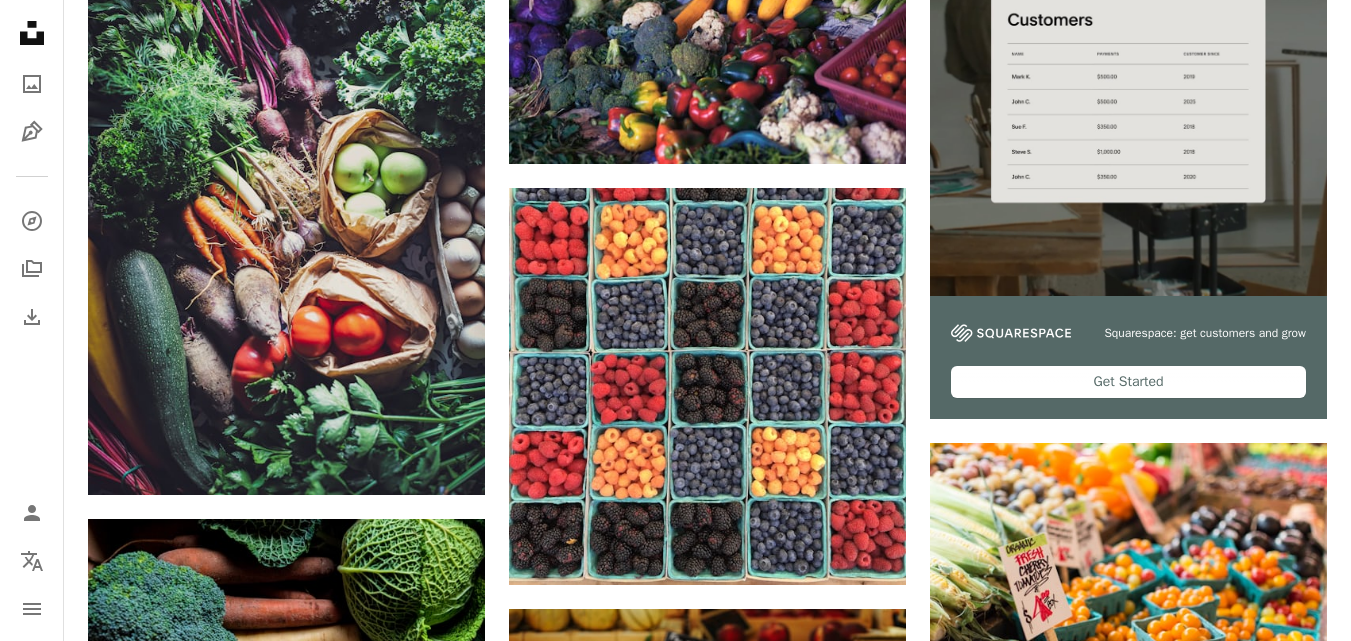 scroll, scrollTop: 640, scrollLeft: 0, axis: vertical 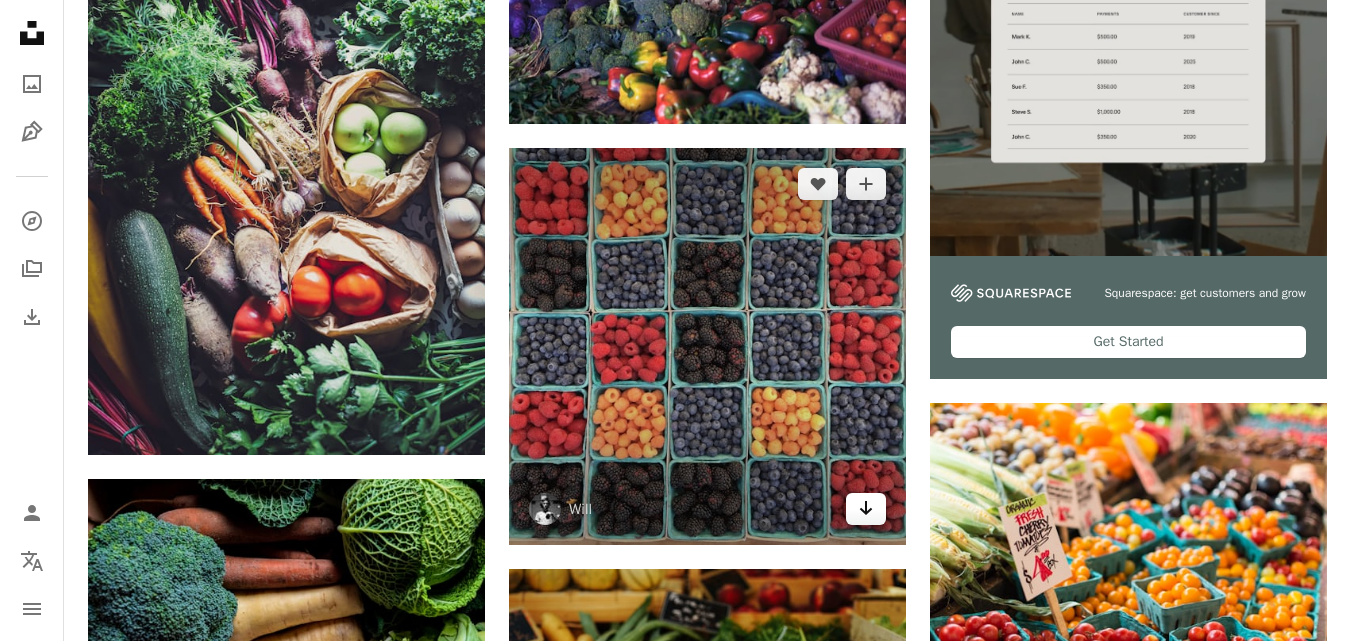 click on "Arrow pointing down" 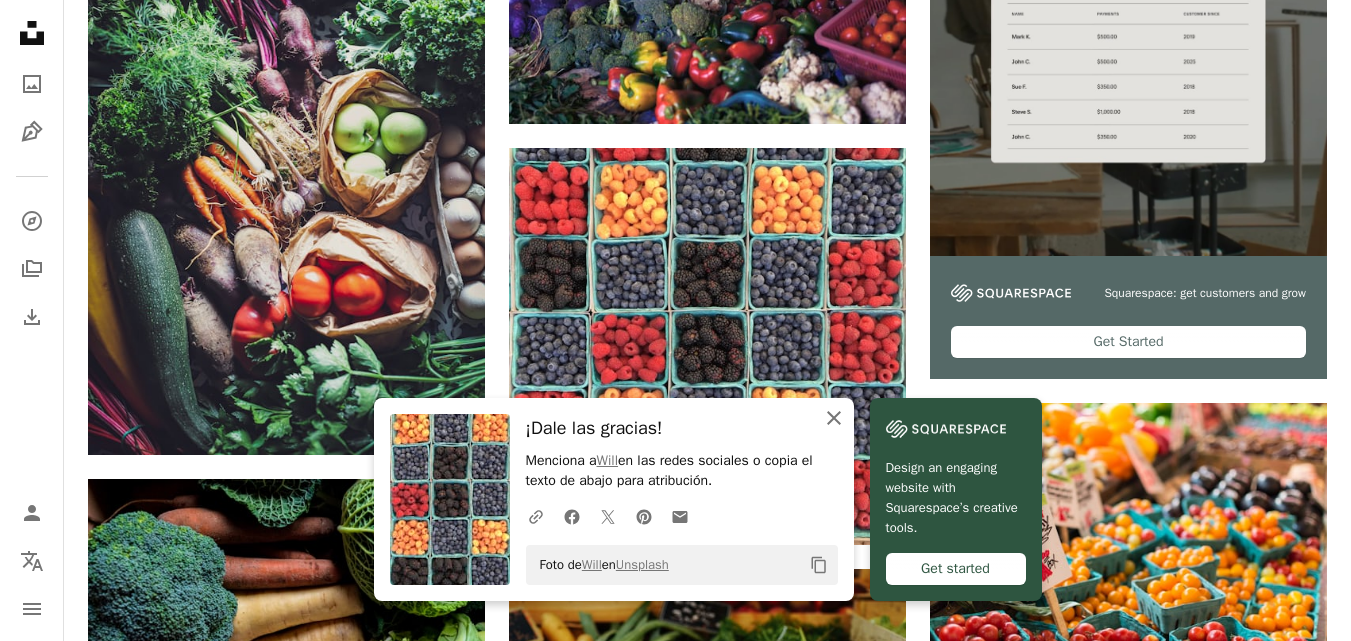 click 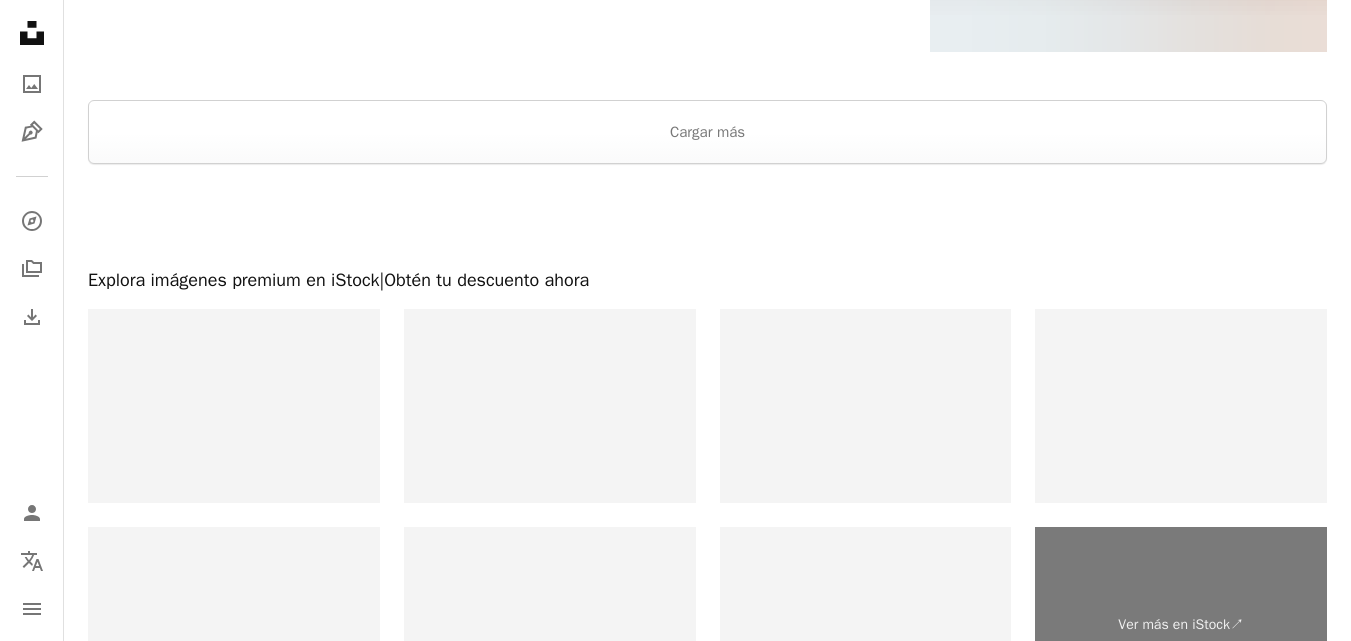 scroll, scrollTop: 3680, scrollLeft: 0, axis: vertical 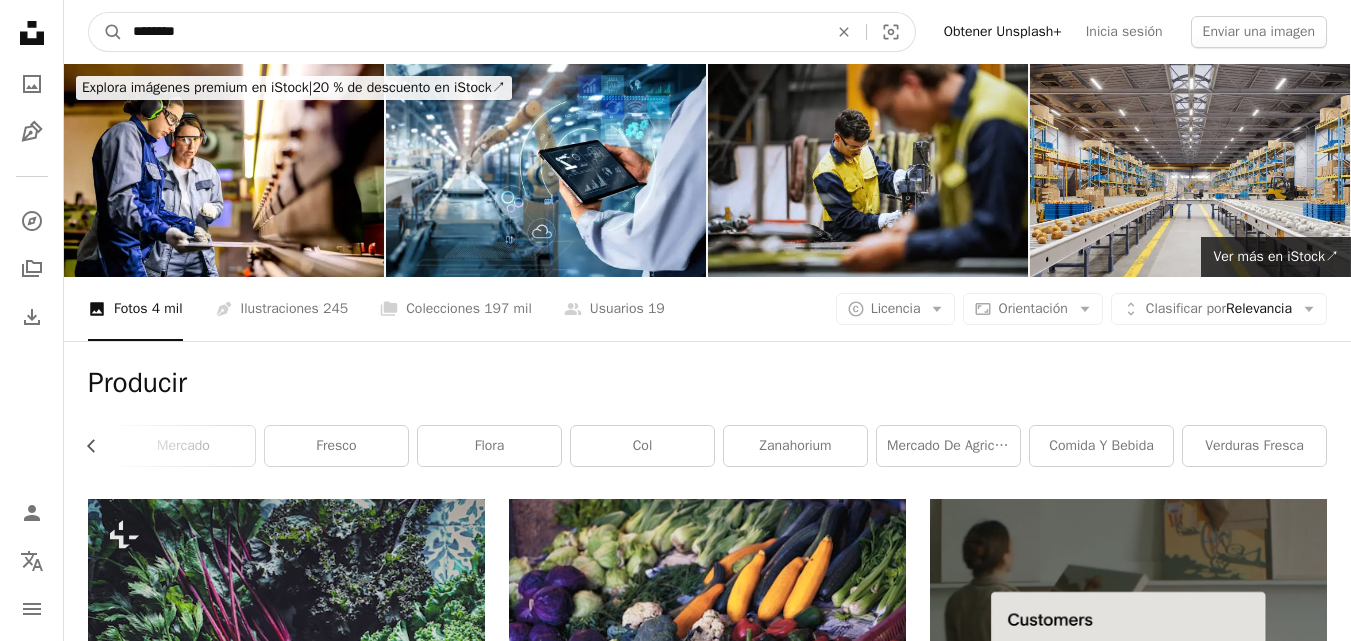 click on "********" at bounding box center [472, 32] 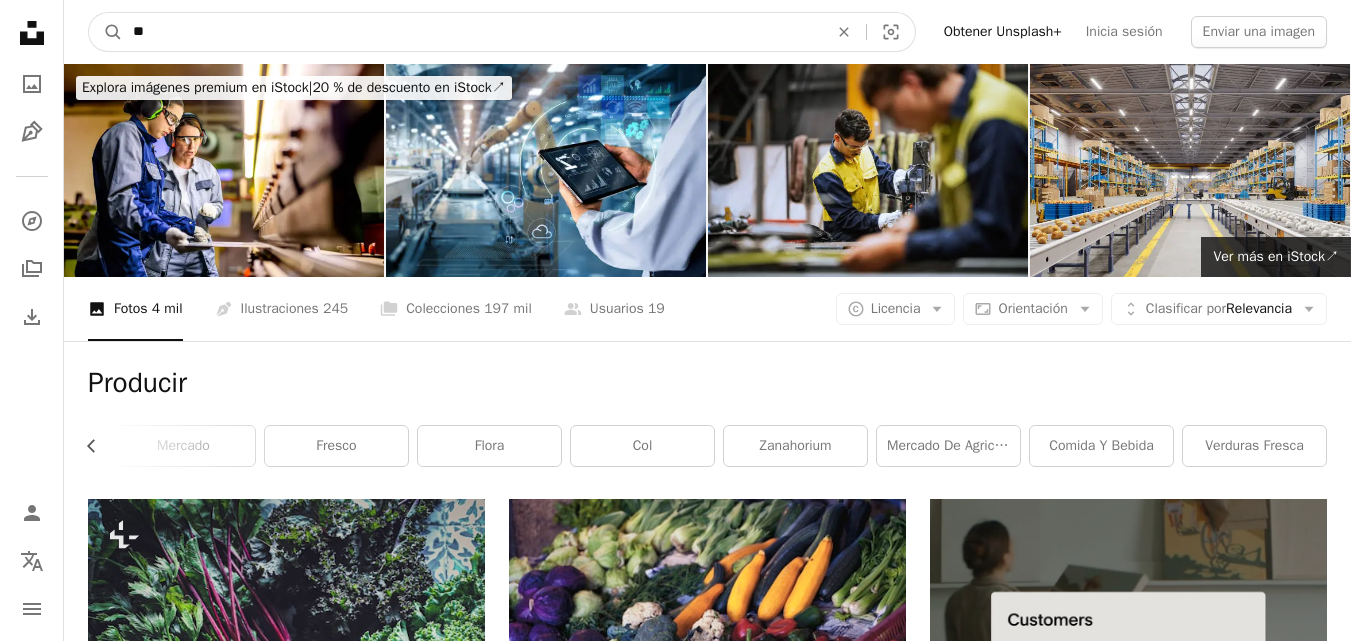 type on "*" 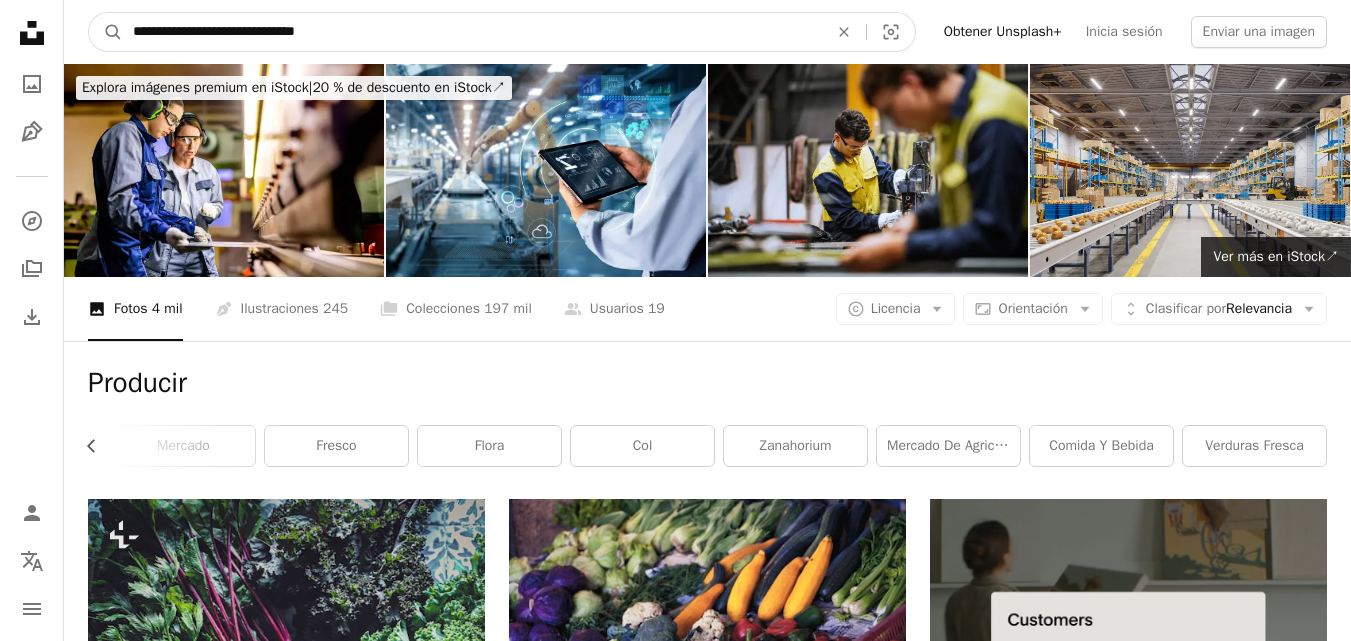 type on "**********" 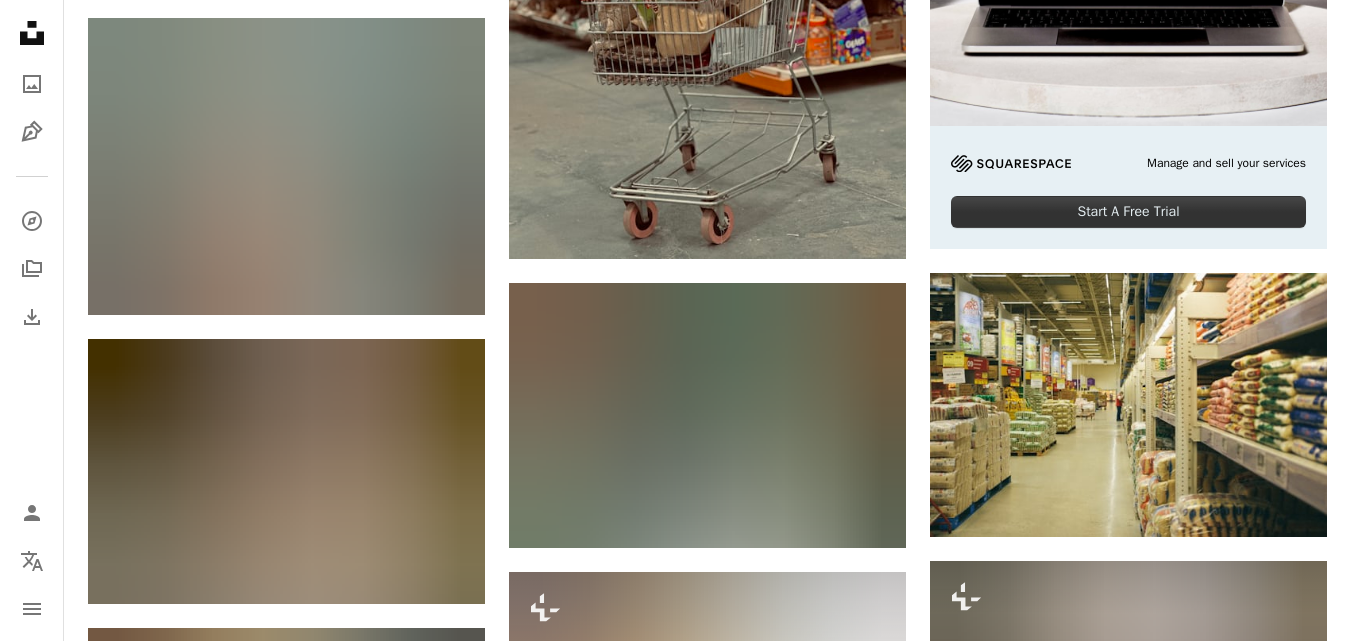 scroll, scrollTop: 858, scrollLeft: 0, axis: vertical 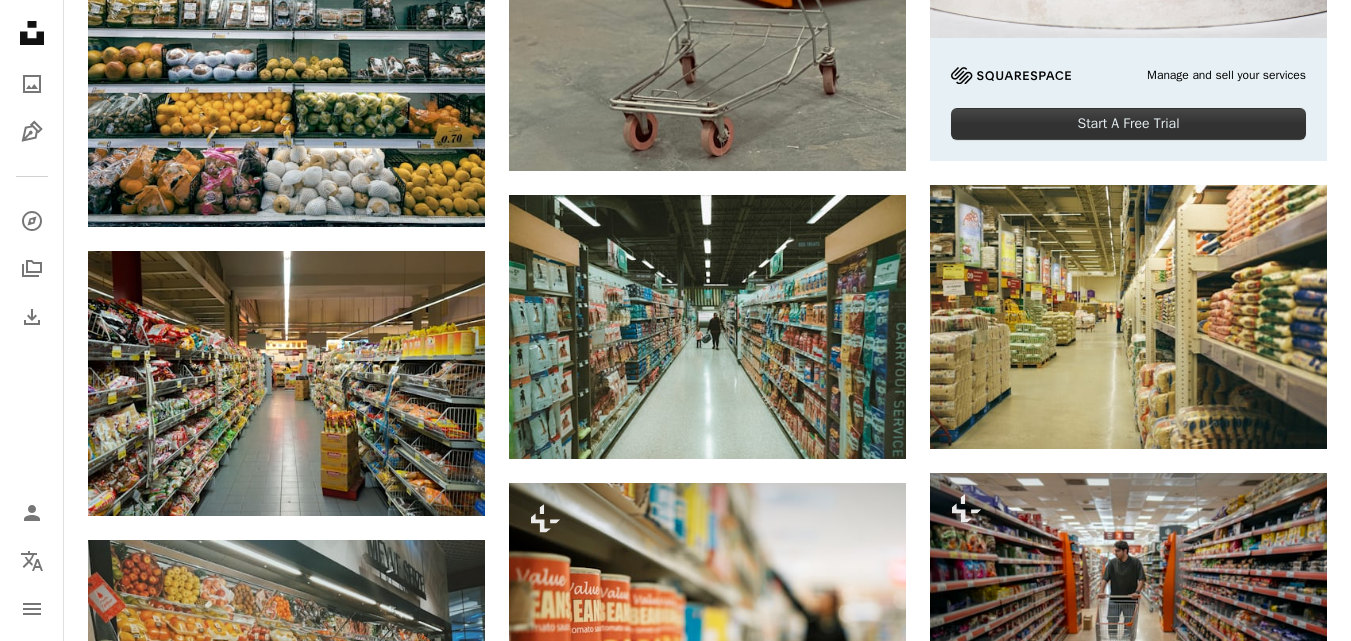 click on "Plus sign for Unsplash+ A heart A plus sign Onur Burak Akın Para Unsplash+ A lock Descargar A heart A plus sign Muhammad Asysyahiid Arrow pointing down A heart A plus sign Fikri Rasyid Arrow pointing down A heart A plus sign Damla Özkan Arrow pointing down A heart A plus sign Brad Arrow pointing down A heart A plus sign Levi Ventura Disponible para contratación A checkmark inside of a circle Arrow pointing down Plus sign for Unsplash+ A heart A plus sign Getty Images Para Unsplash+ A lock Descargar A heart A plus sign Jose Fabula Disponible para contratación A checkmark inside of a circle Arrow pointing down A heart A plus sign Asthetic Slut Arrow pointing down A heart A plus sign Frankie Cordoba Disponible para contratación A checkmark inside of a circle Arrow pointing down Plus sign for Unsplash+ A heart A plus sign Getty Images Para Unsplash+ A lock Descargar Plus sign for Unsplash+ A heart A plus sign Onur Burak Akın Para Unsplash+ A lock Descargar A heart A plus sign Minh PC Arrow pointing down" at bounding box center (707, 985) 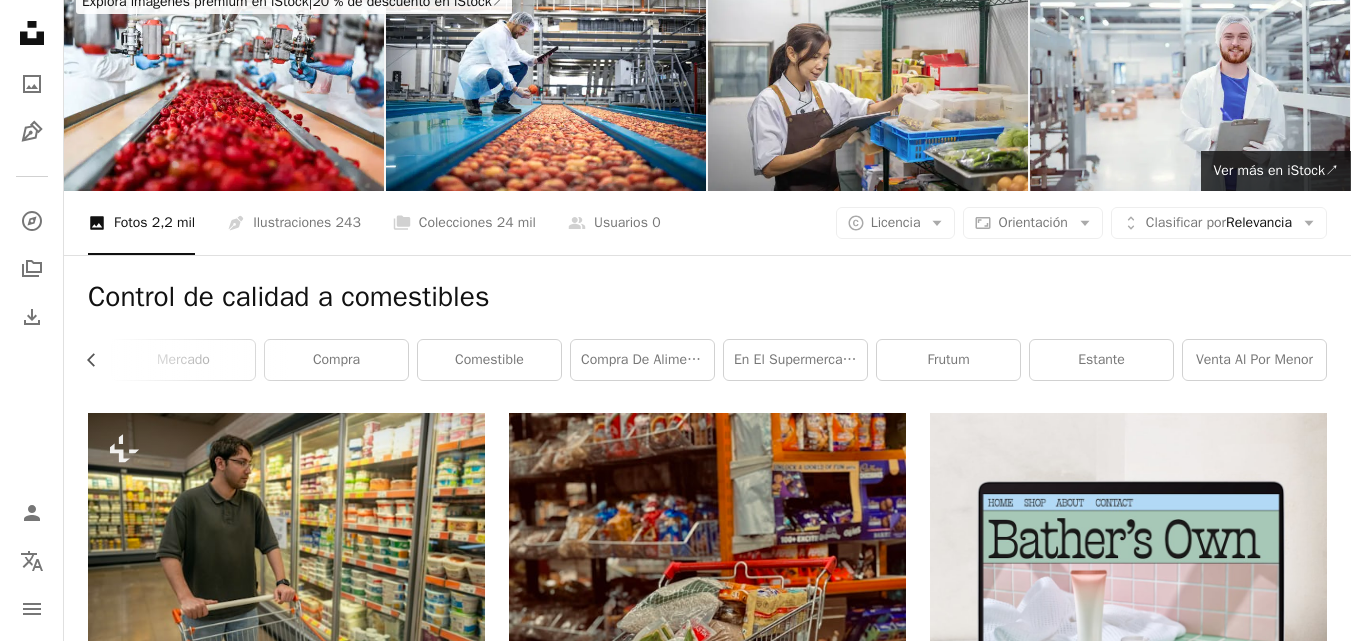 scroll, scrollTop: 0, scrollLeft: 0, axis: both 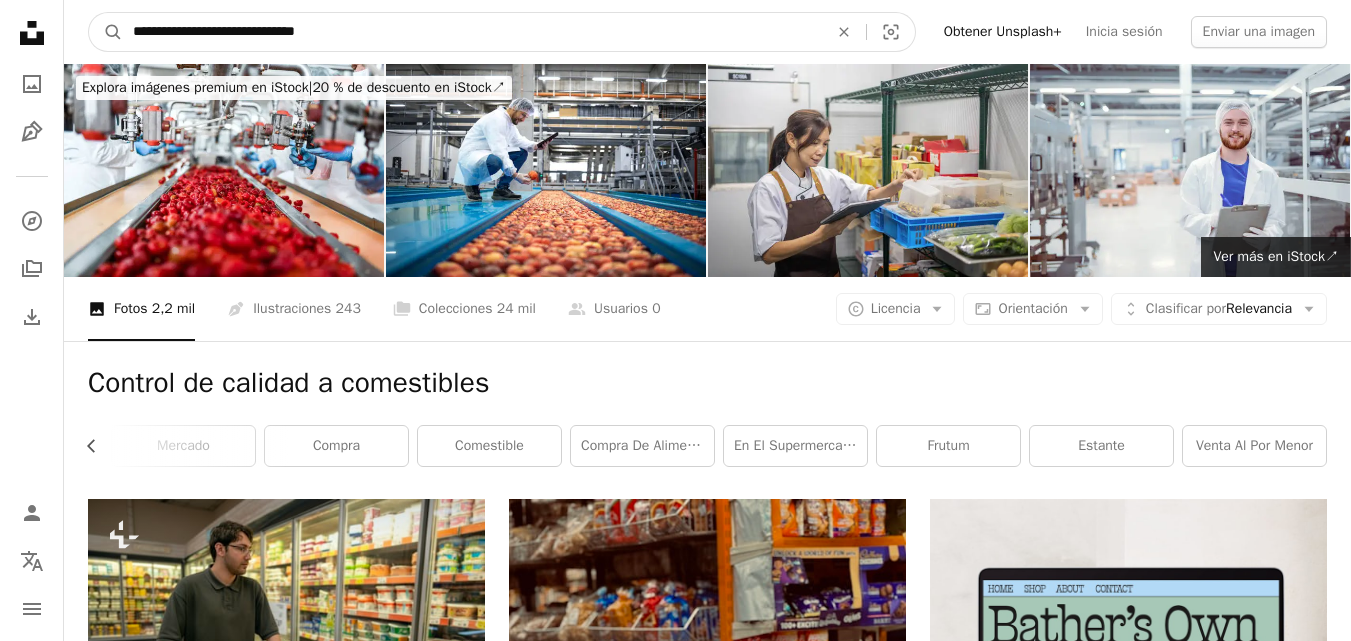 click on "**********" at bounding box center (472, 32) 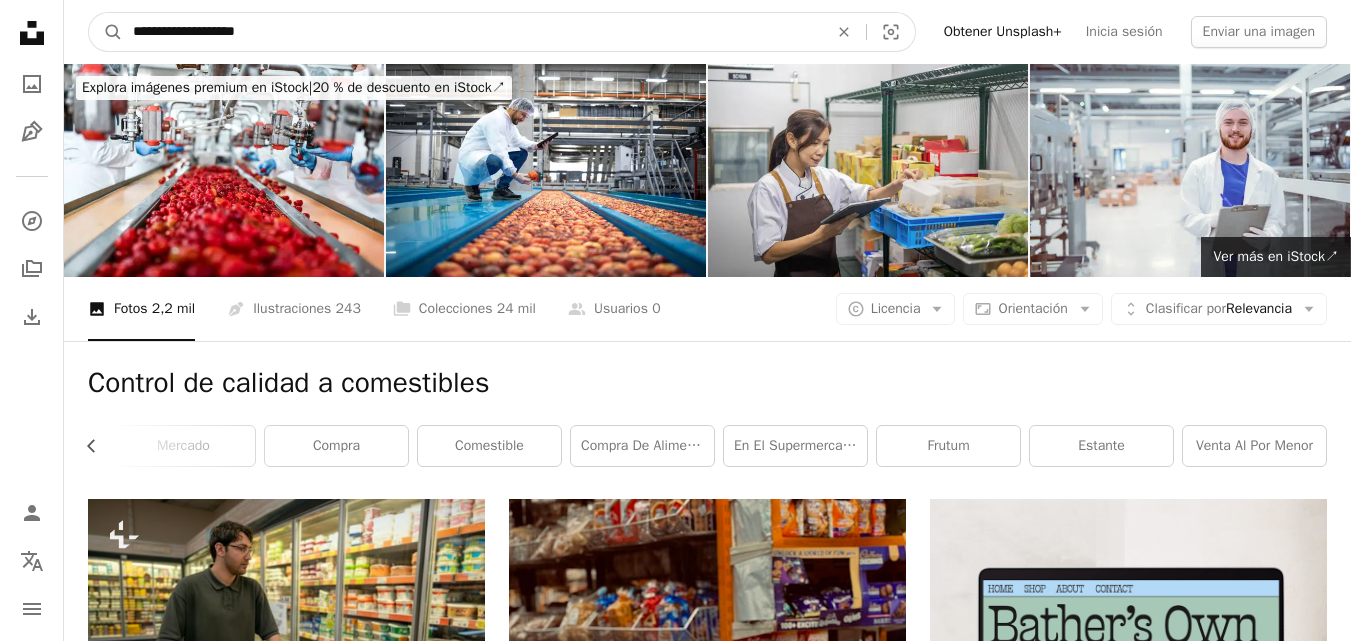 type on "**********" 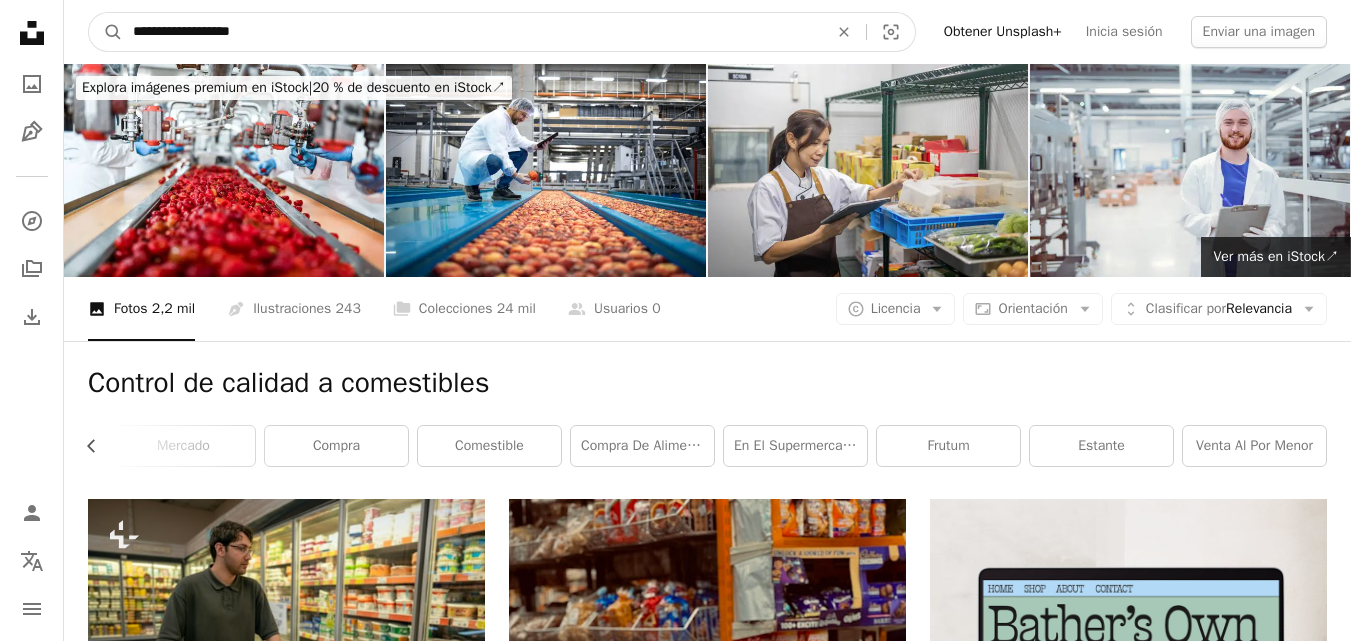 click on "A magnifying glass" at bounding box center [106, 32] 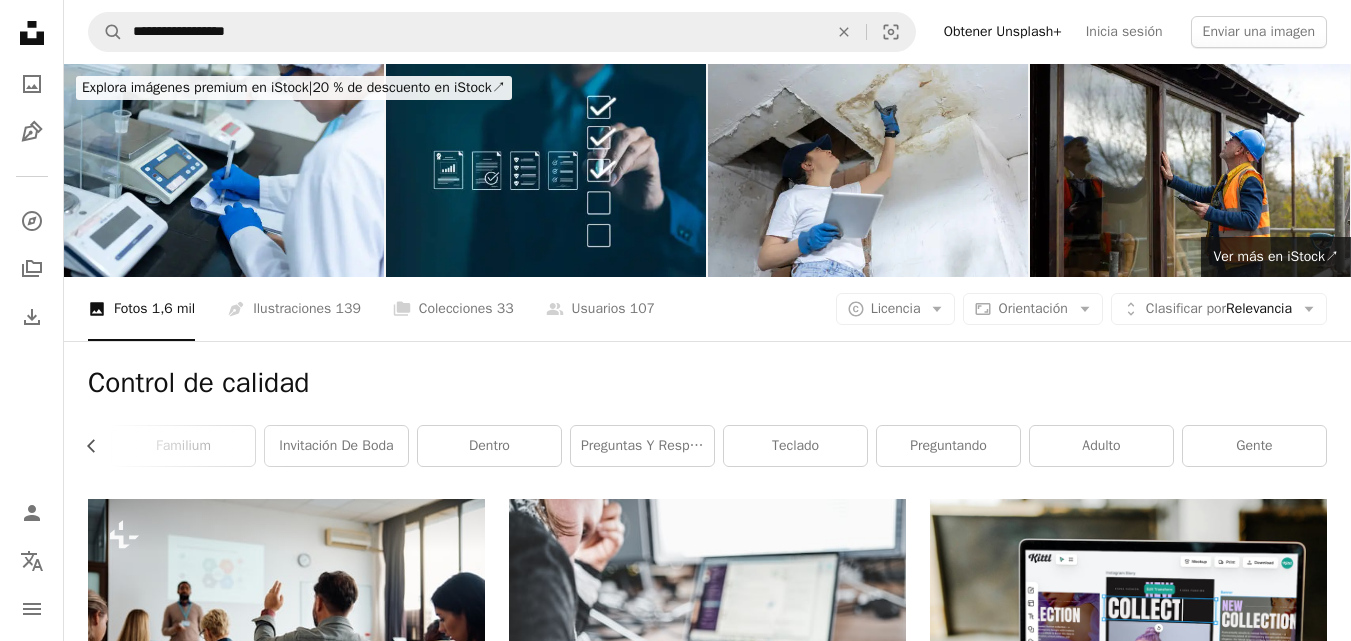 click on "Plus sign for Unsplash+ A heart A plus sign Getty Images Para Unsplash+ A lock Descargar A heart A plus sign Jean Bach Arrow pointing down A heart A plus sign DAVOD Disponible para contratación A checkmark inside of a circle Arrow pointing down A heart A plus sign Ben Wicks Arrow pointing down Plus sign for Unsplash+ A heart A plus sign Allison Saeng Para Unsplash+ A lock Descargar A heart A plus sign |" at bounding box center [707, 2521] 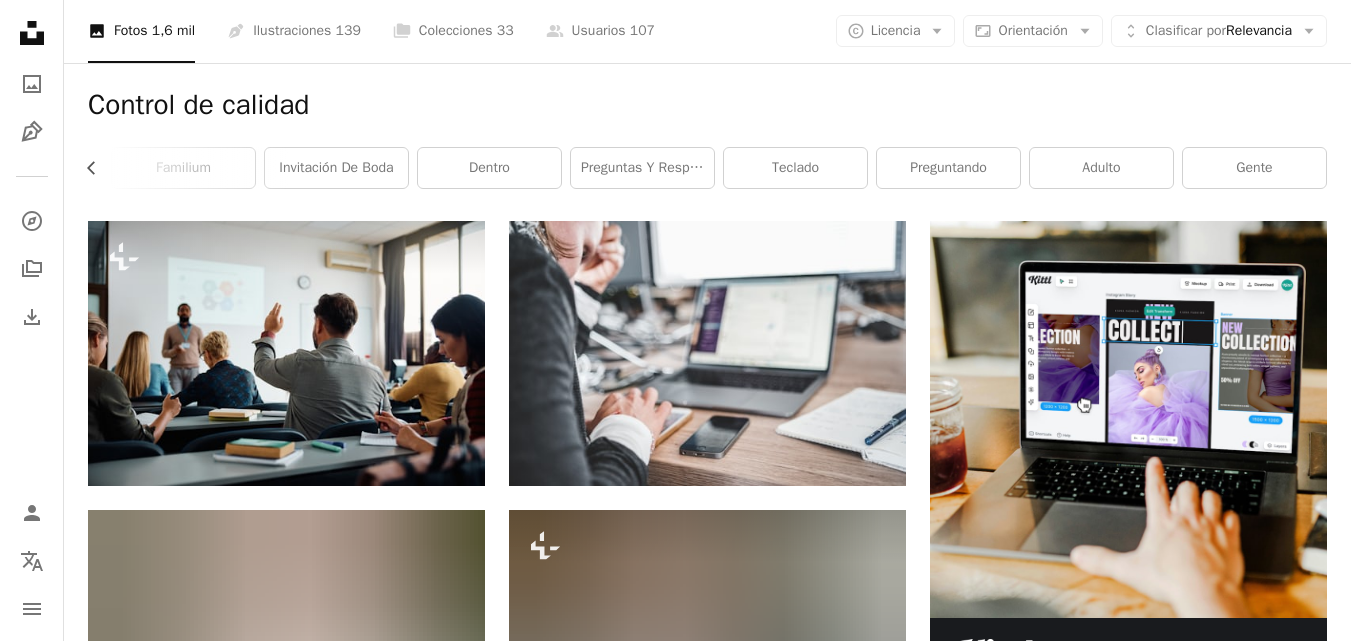 scroll, scrollTop: 280, scrollLeft: 0, axis: vertical 